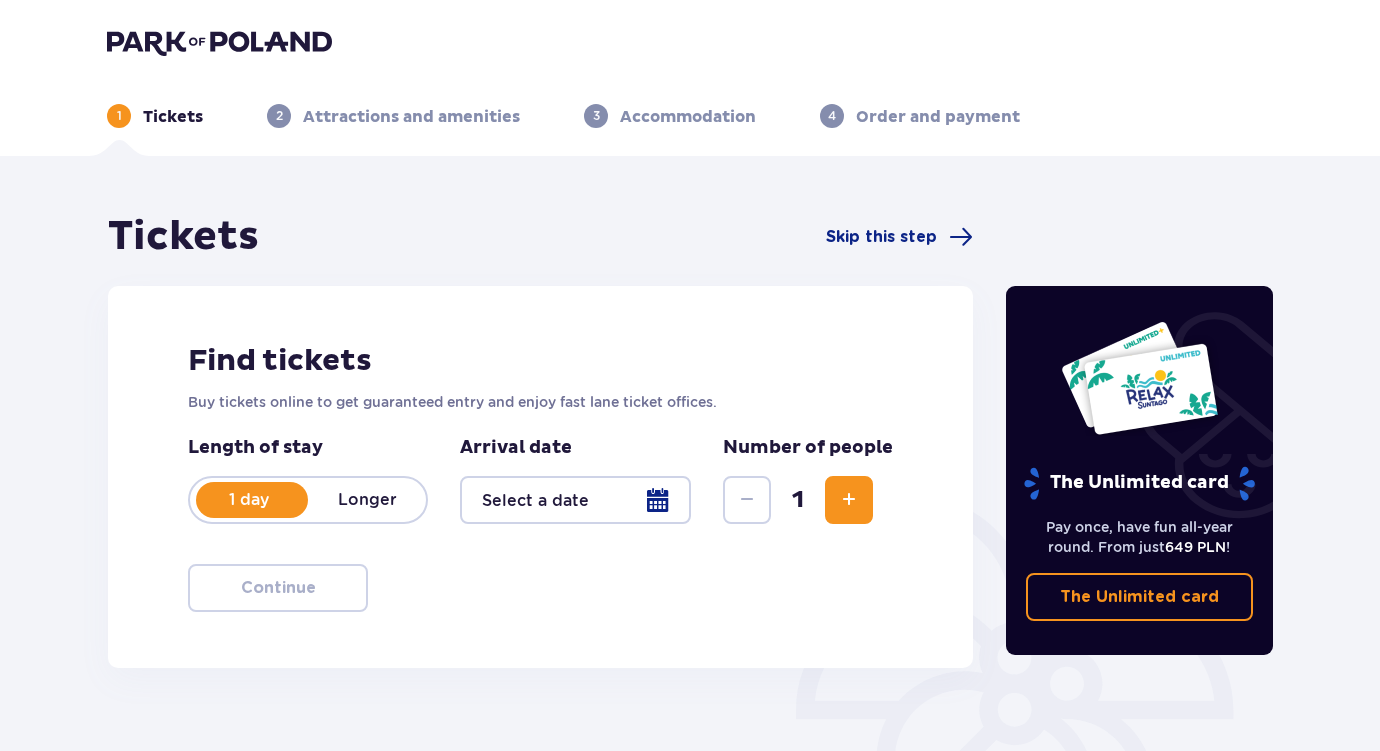 scroll, scrollTop: 0, scrollLeft: 0, axis: both 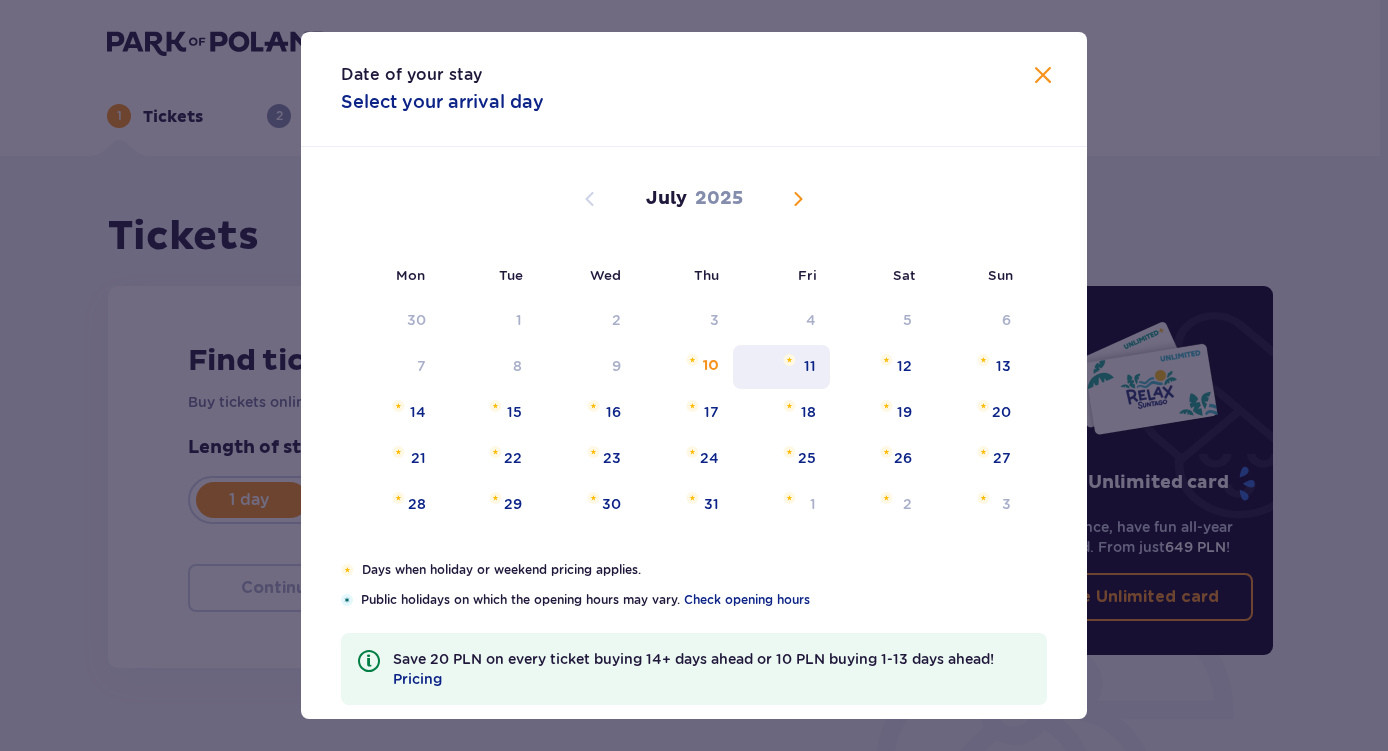 click on "11" at bounding box center [810, 366] 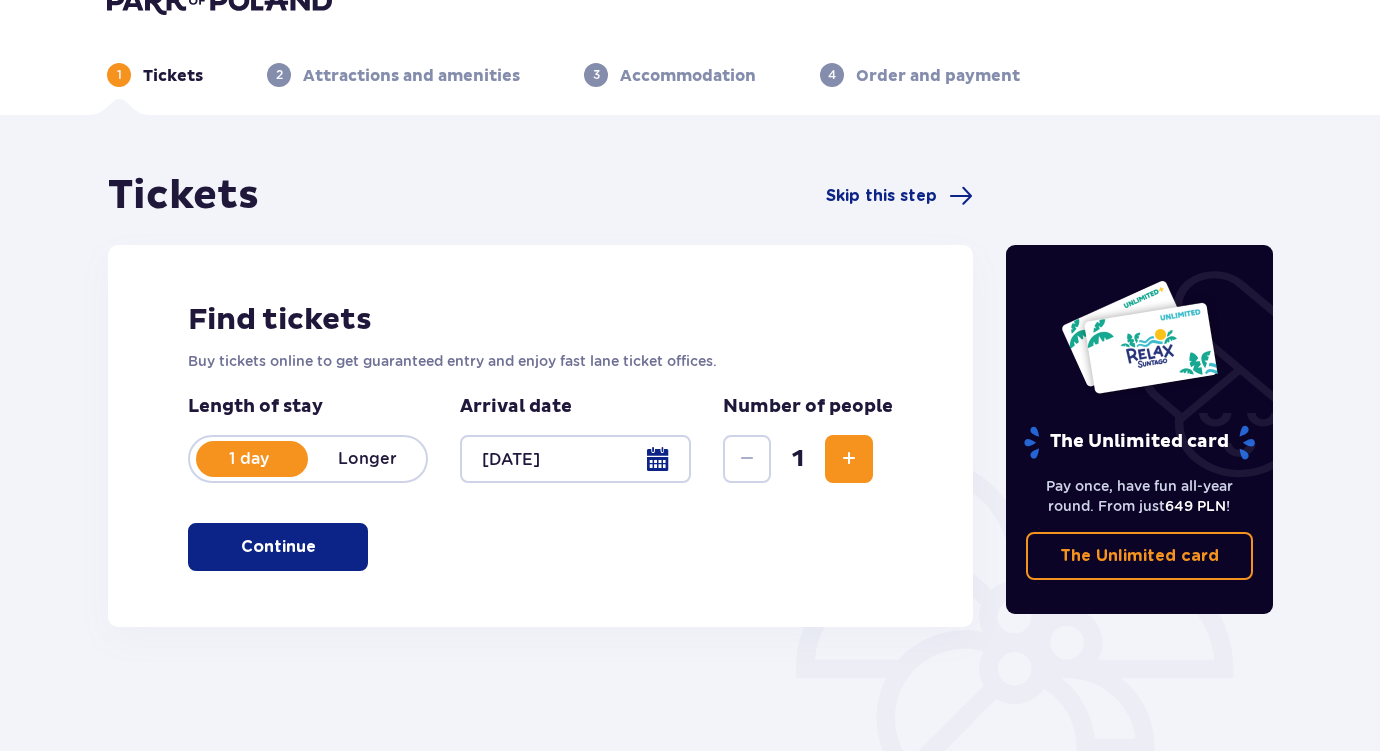 scroll, scrollTop: 268, scrollLeft: 0, axis: vertical 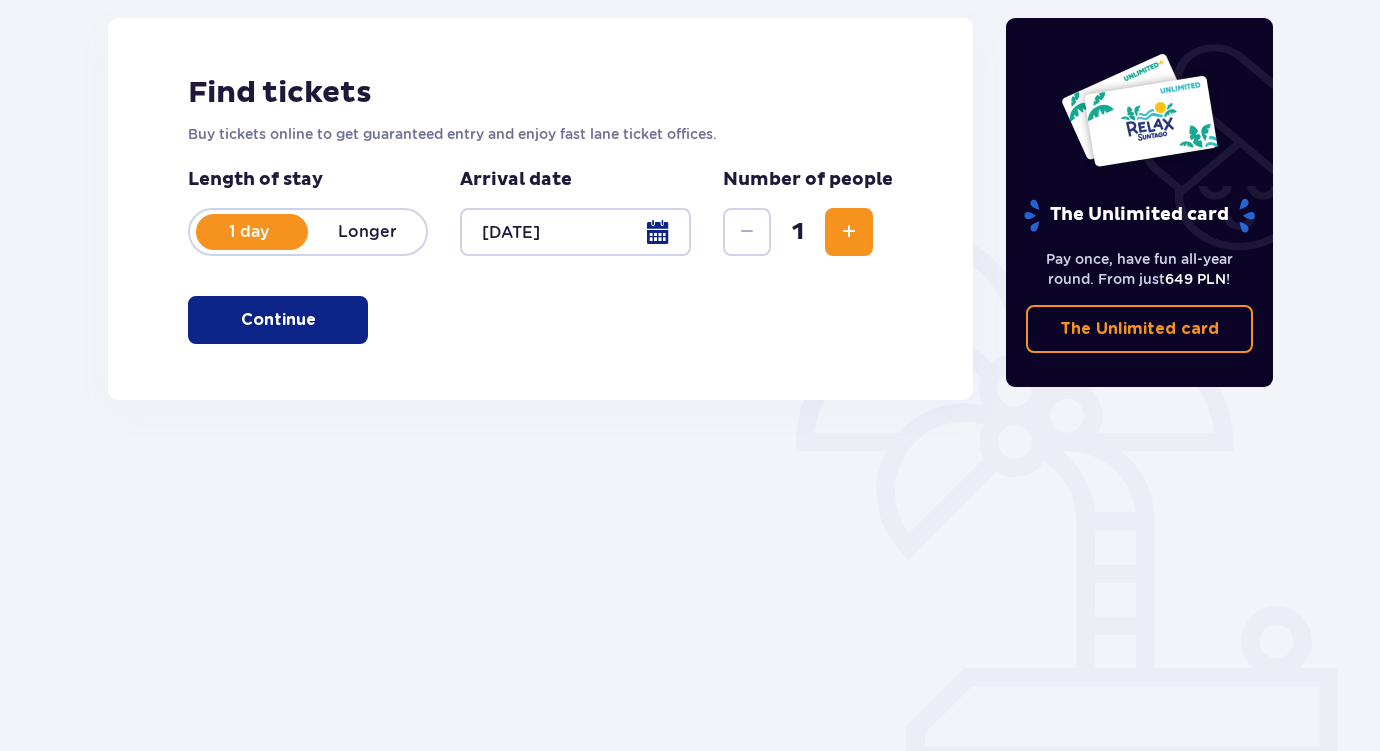 click on "Continue" at bounding box center (278, 320) 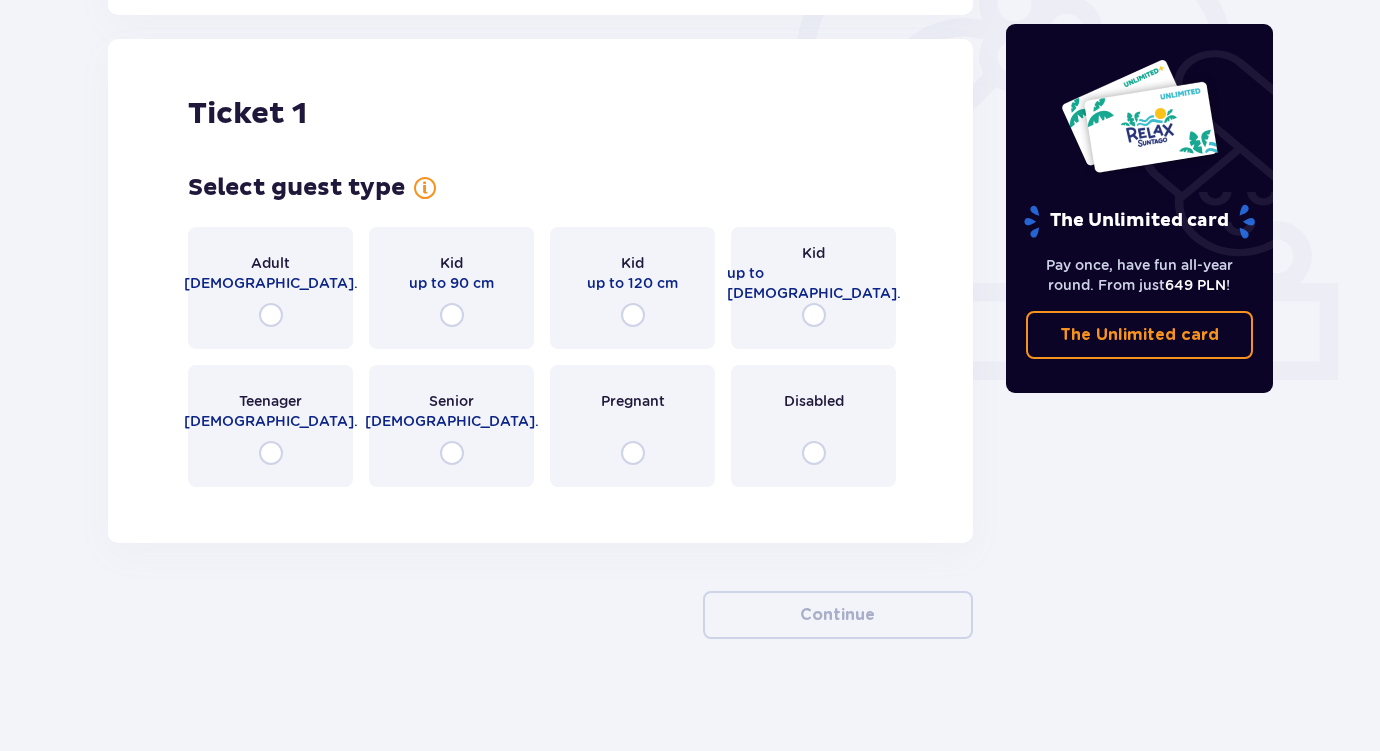 scroll, scrollTop: 660, scrollLeft: 0, axis: vertical 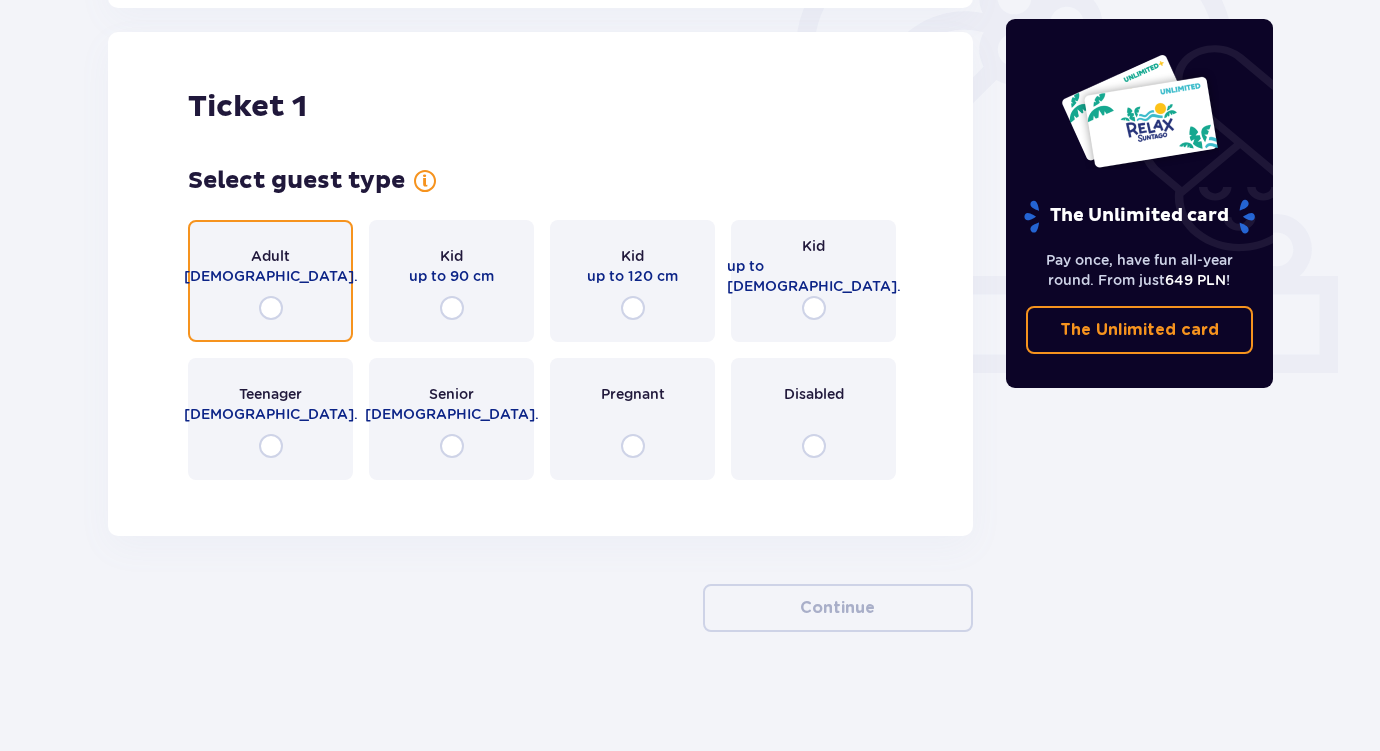 click at bounding box center [271, 308] 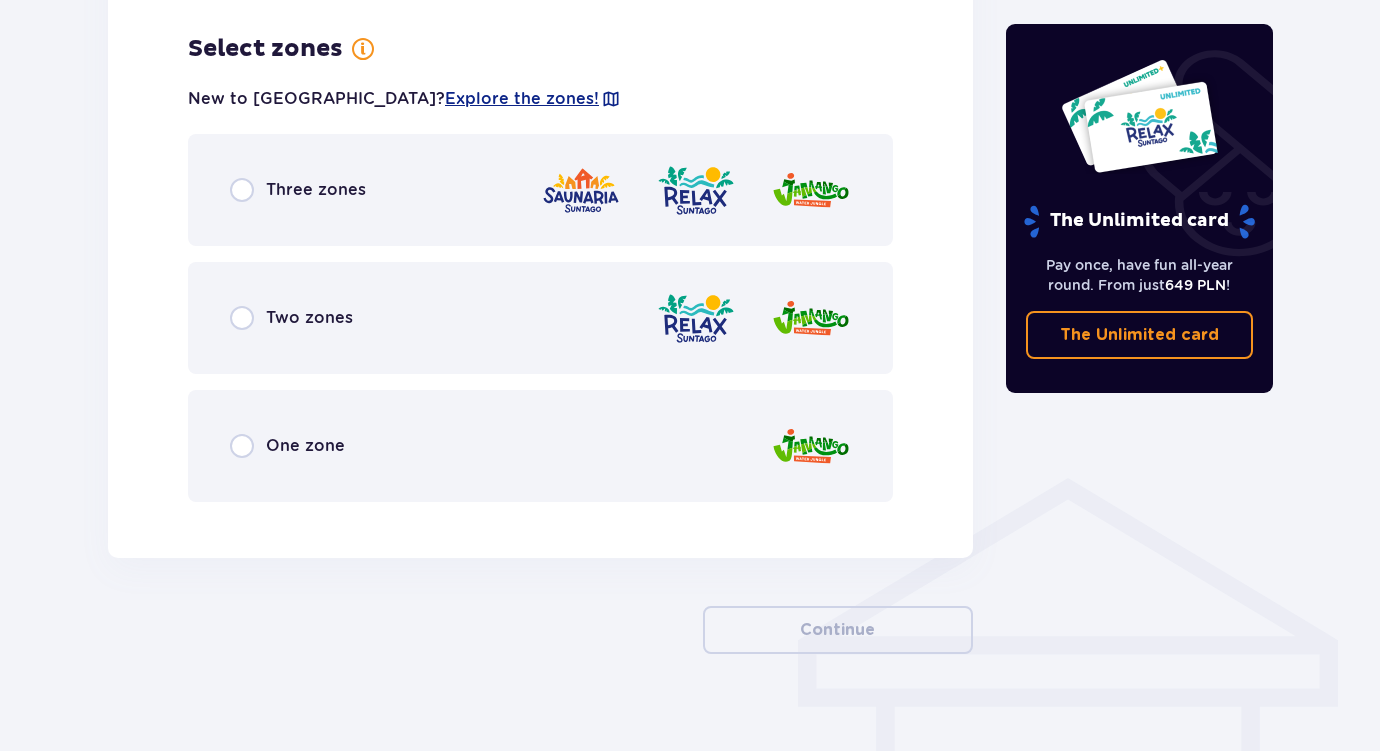scroll, scrollTop: 1156, scrollLeft: 0, axis: vertical 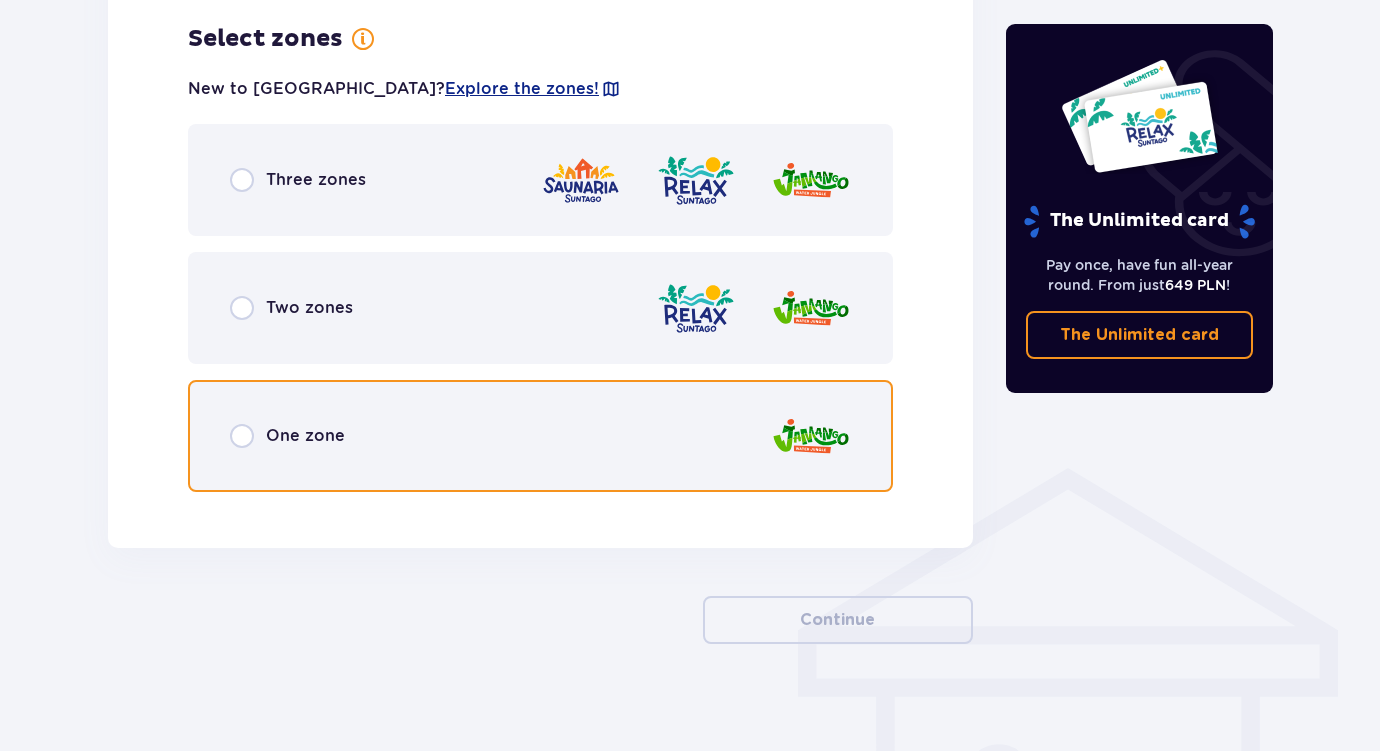 click at bounding box center [242, 436] 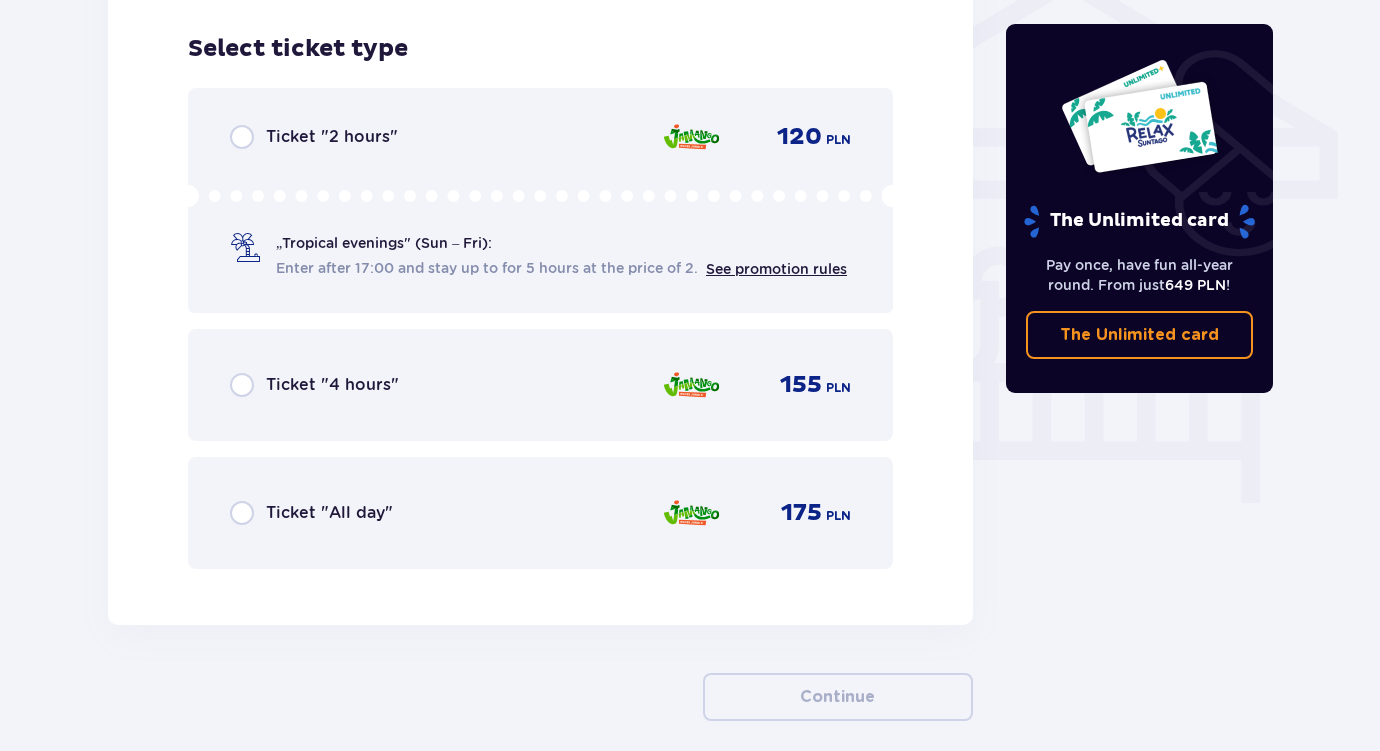 scroll, scrollTop: 1664, scrollLeft: 0, axis: vertical 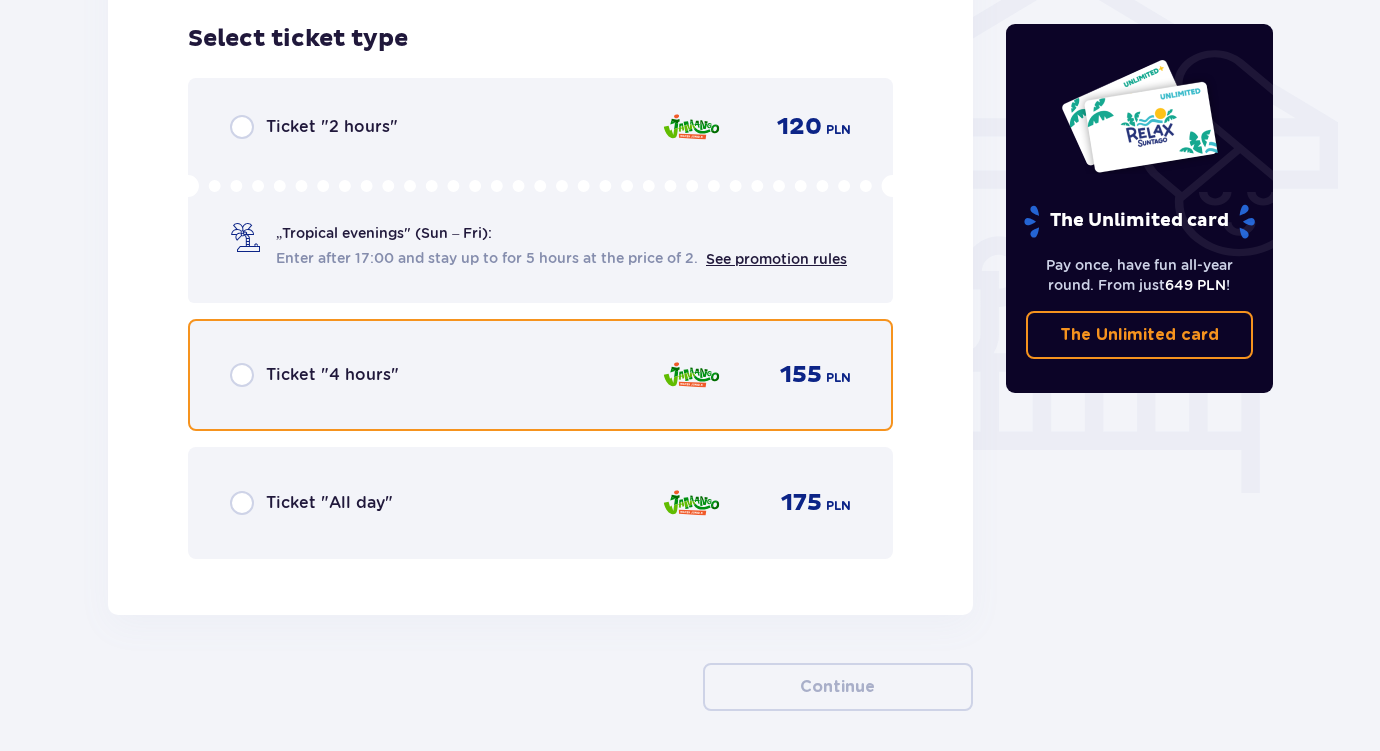 click at bounding box center (242, 375) 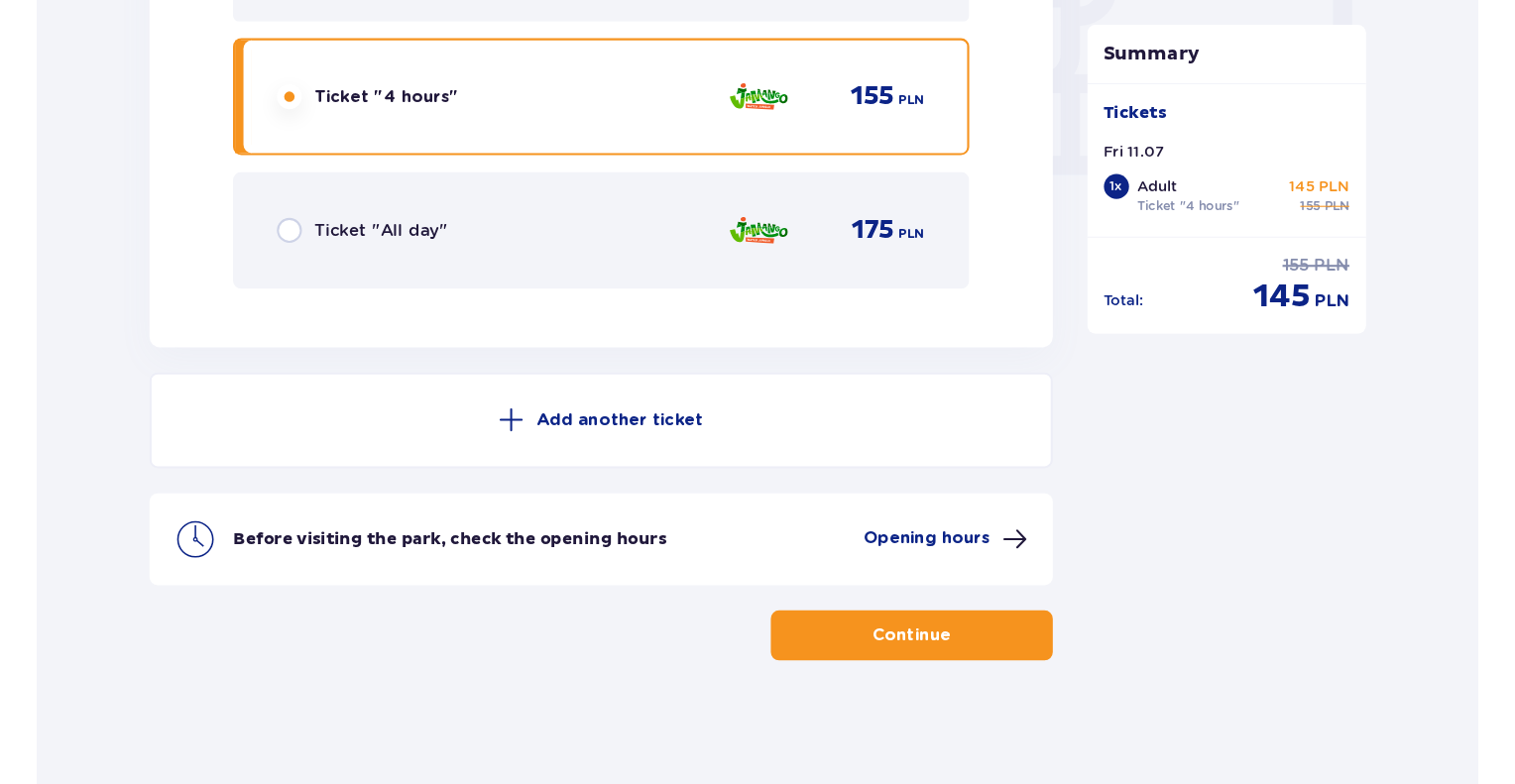 scroll, scrollTop: 1889, scrollLeft: 0, axis: vertical 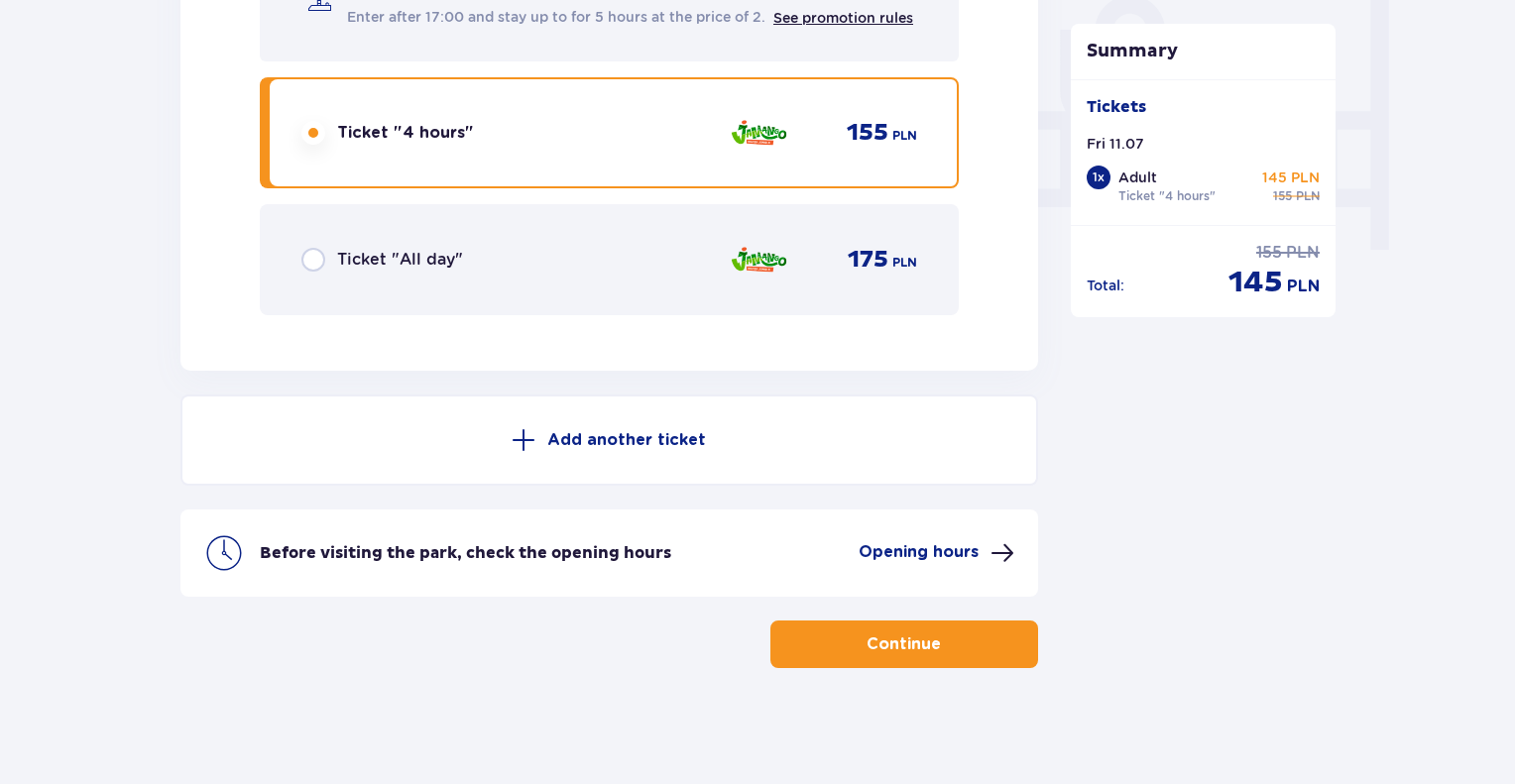 click on "Add another ticket" at bounding box center (627, 440) 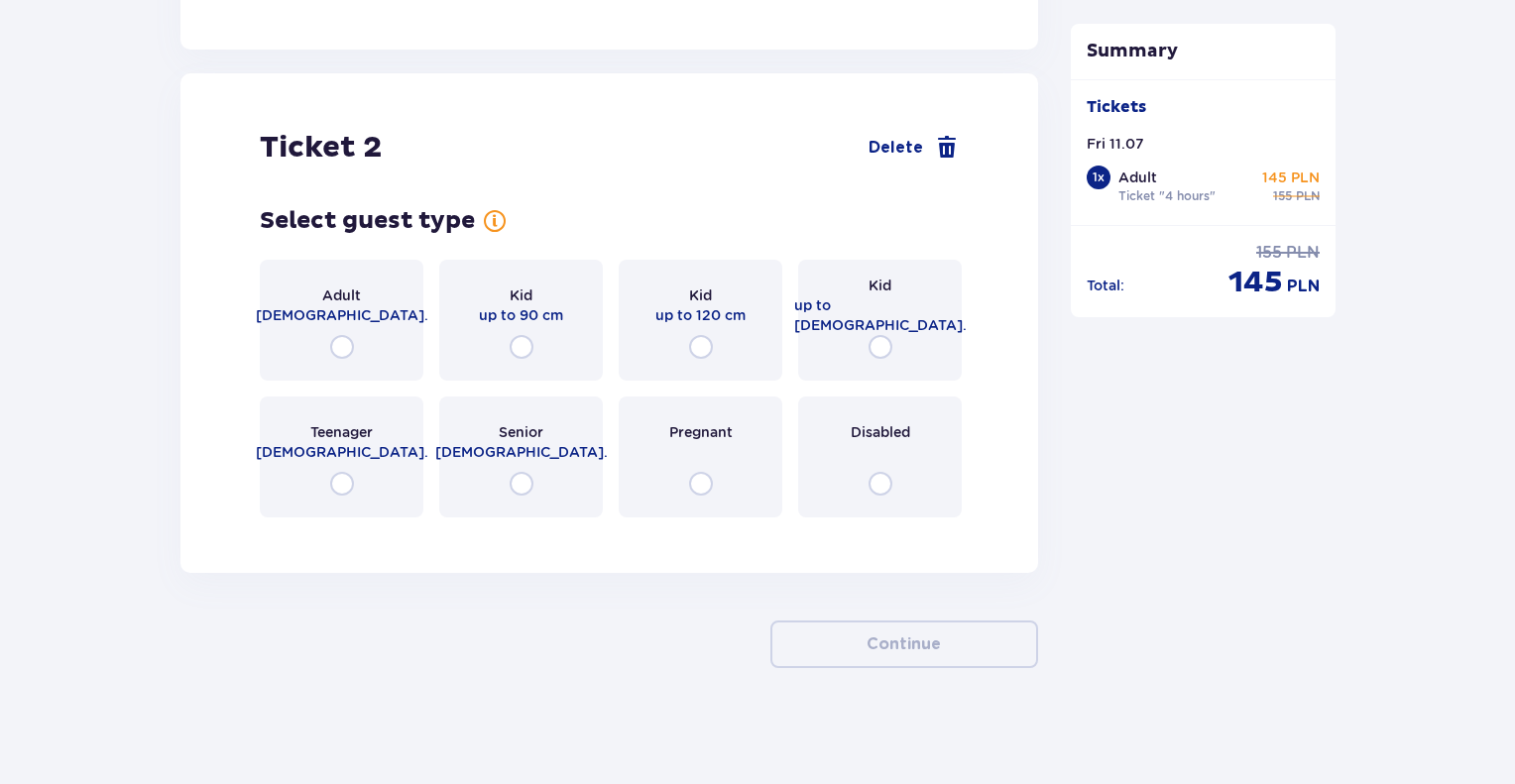 scroll, scrollTop: 2211, scrollLeft: 0, axis: vertical 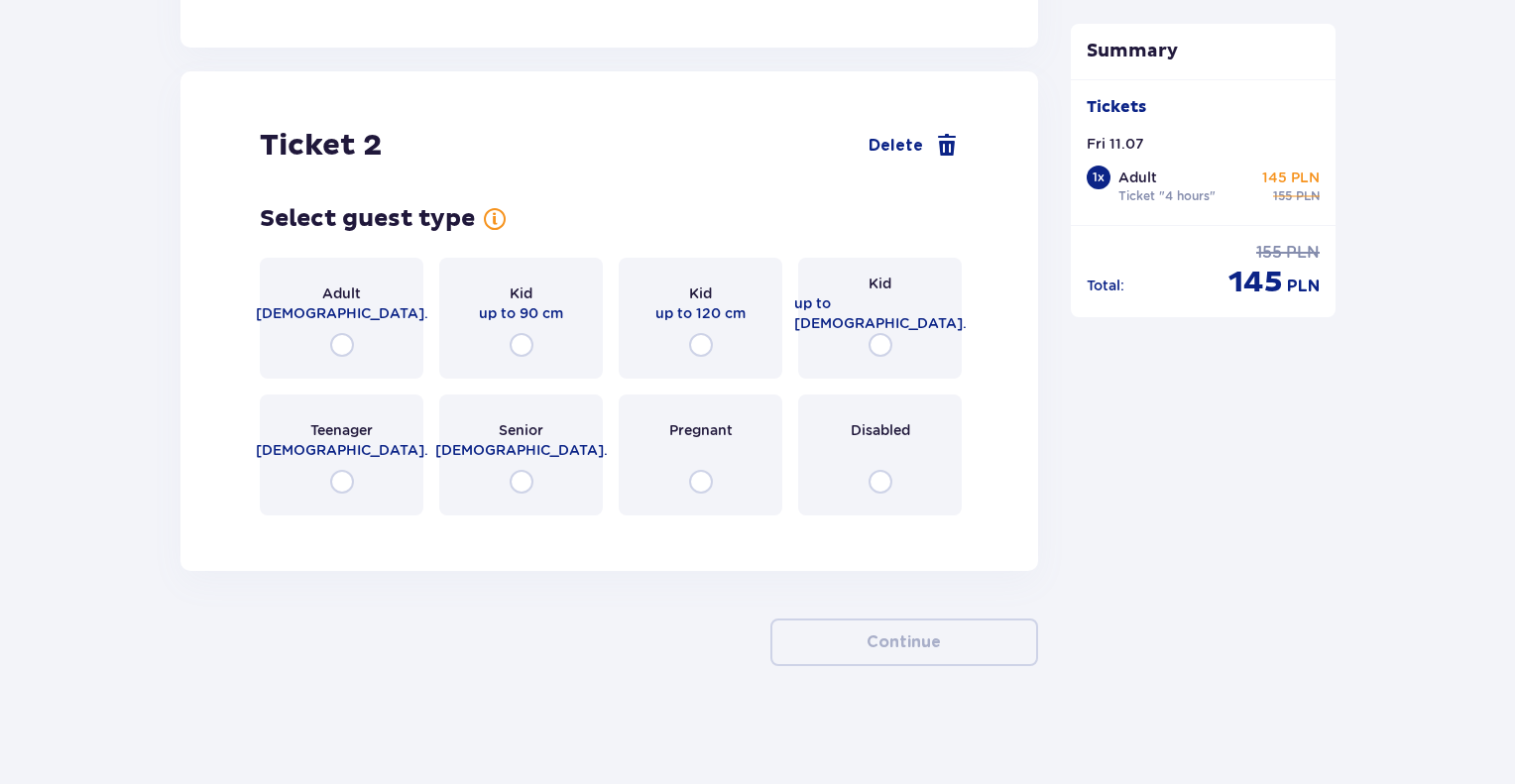 click on "18 - 65 y.o." at bounding box center (342, 313) 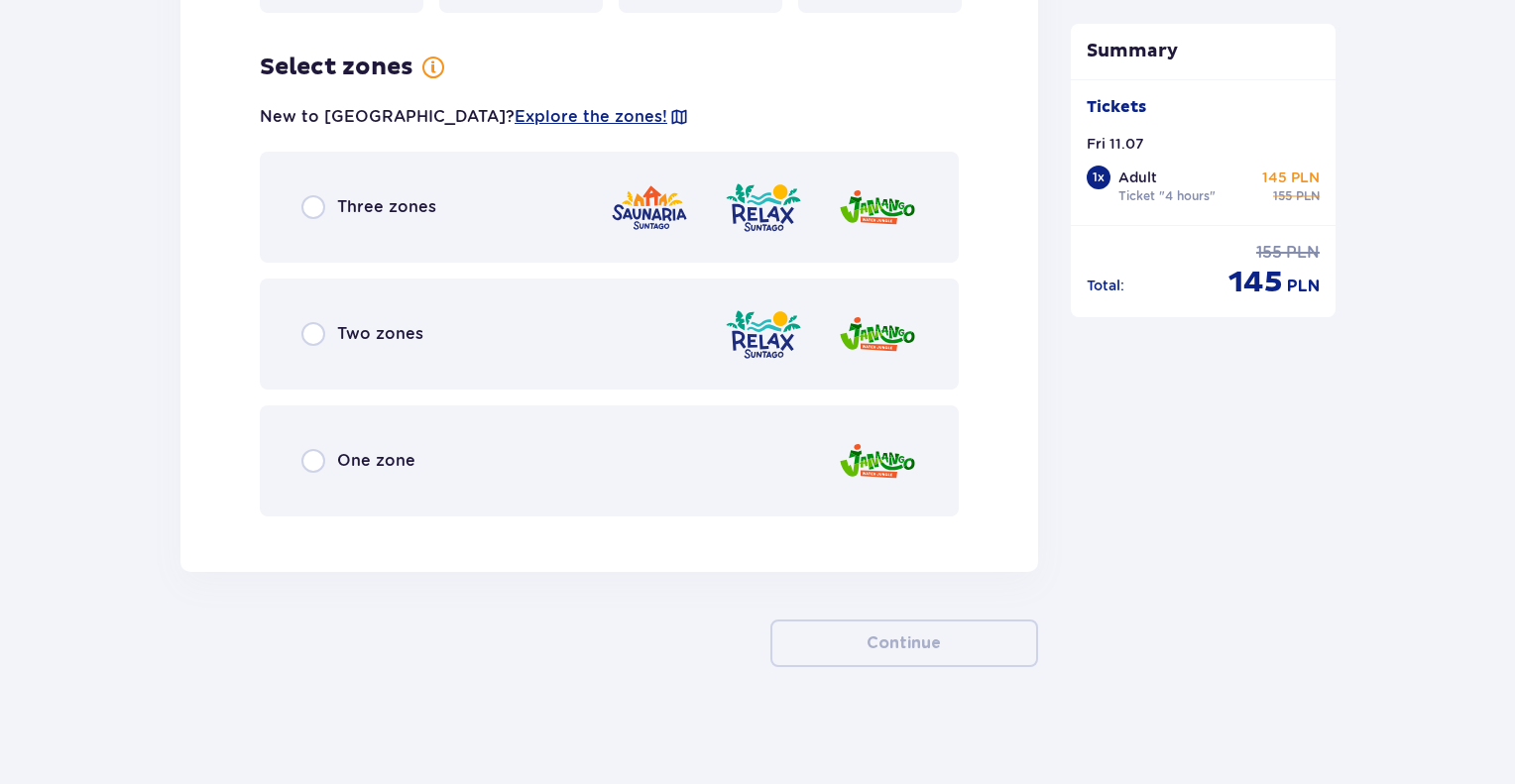 scroll, scrollTop: 2715, scrollLeft: 0, axis: vertical 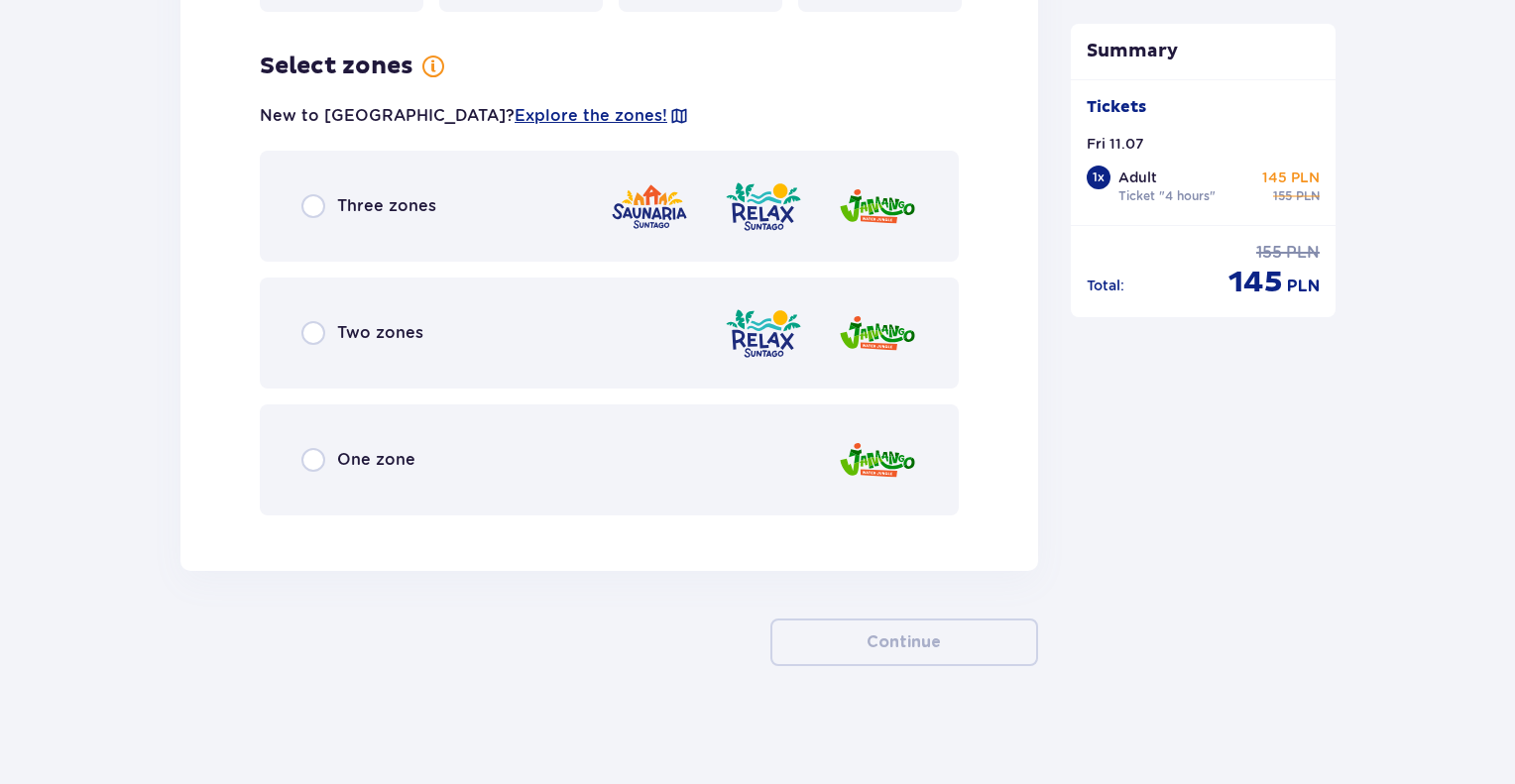 click on "One zone" at bounding box center [609, 460] 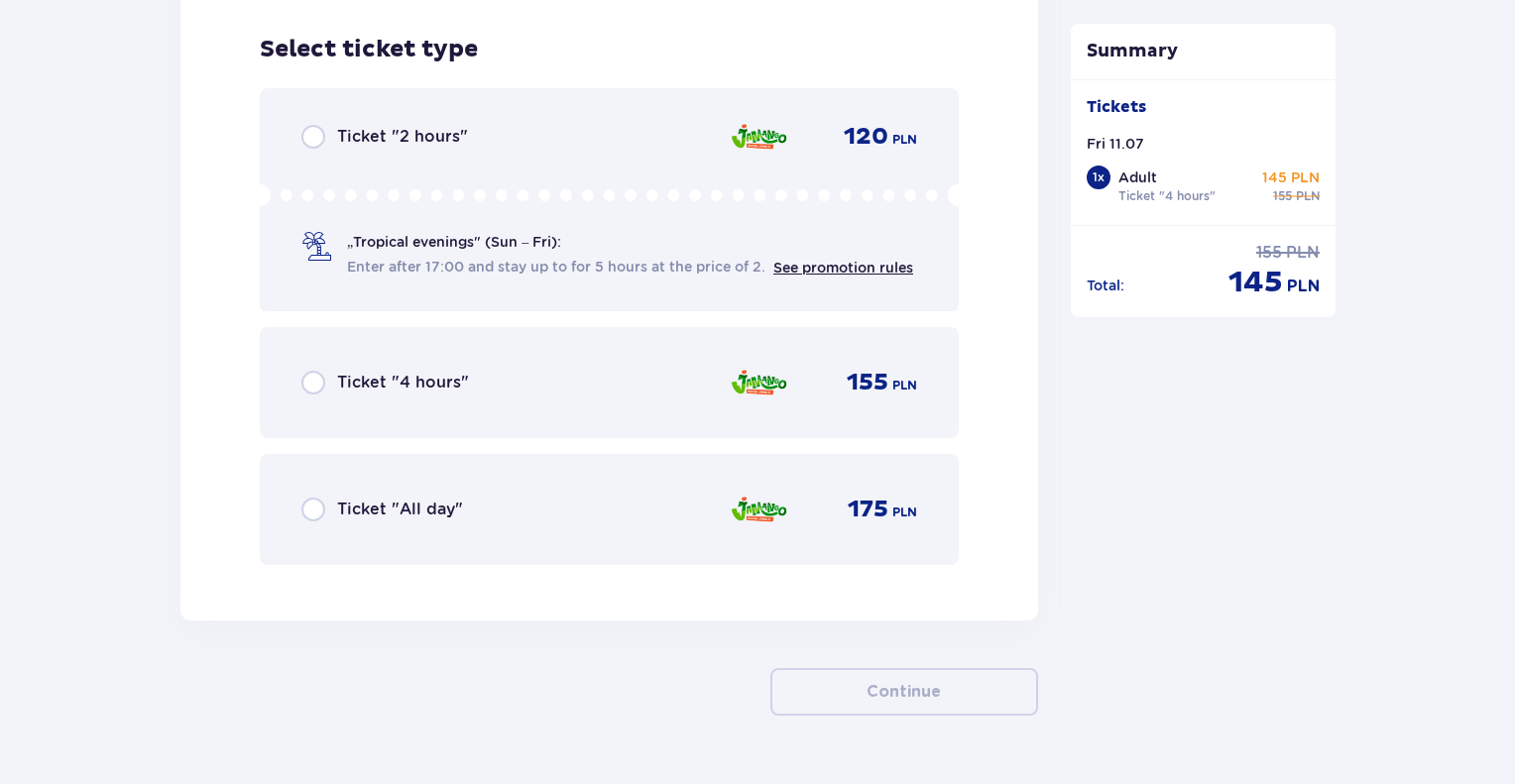 scroll, scrollTop: 3245, scrollLeft: 0, axis: vertical 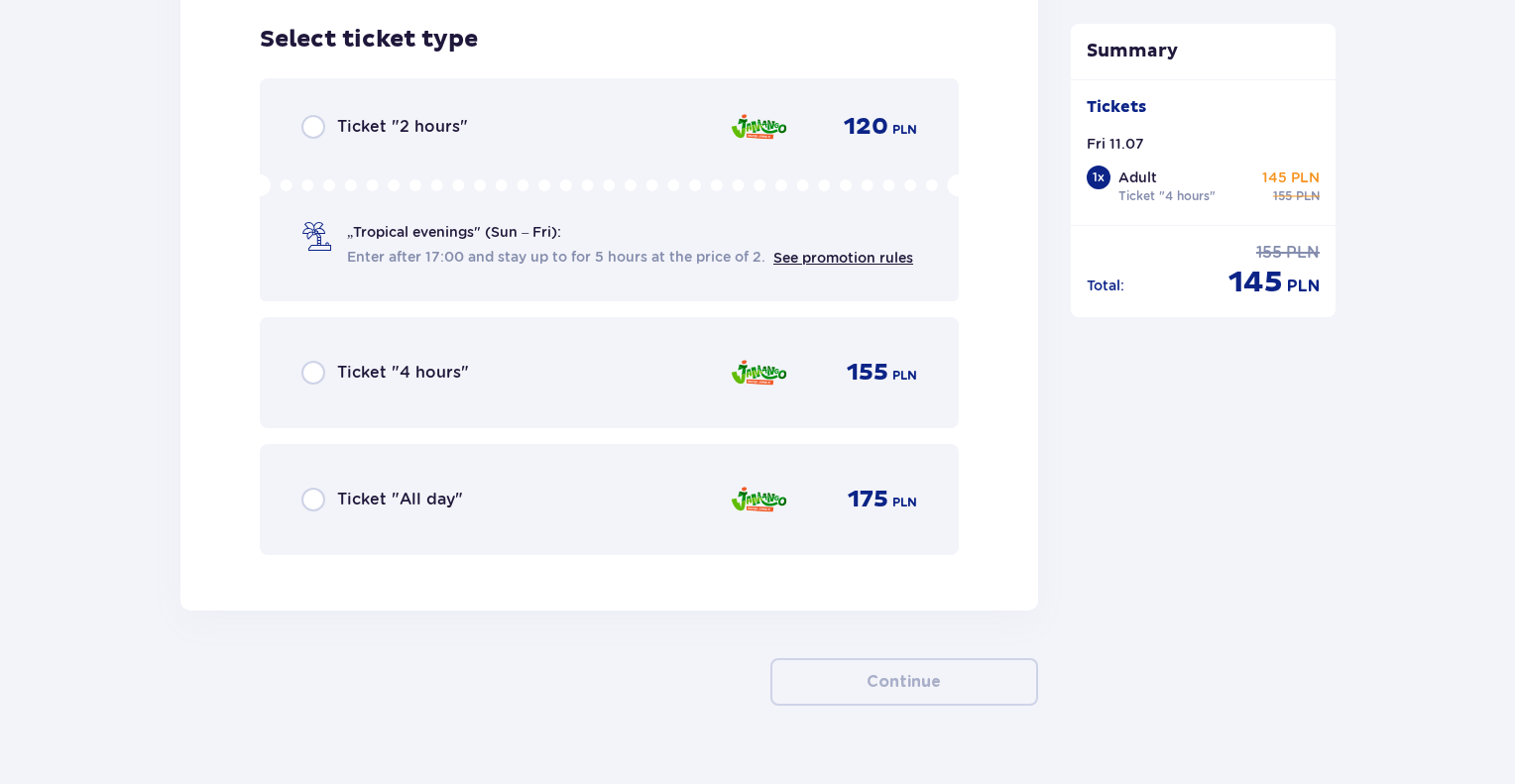 click on "Ticket "4 hours" 155 PLN" at bounding box center (609, 373) 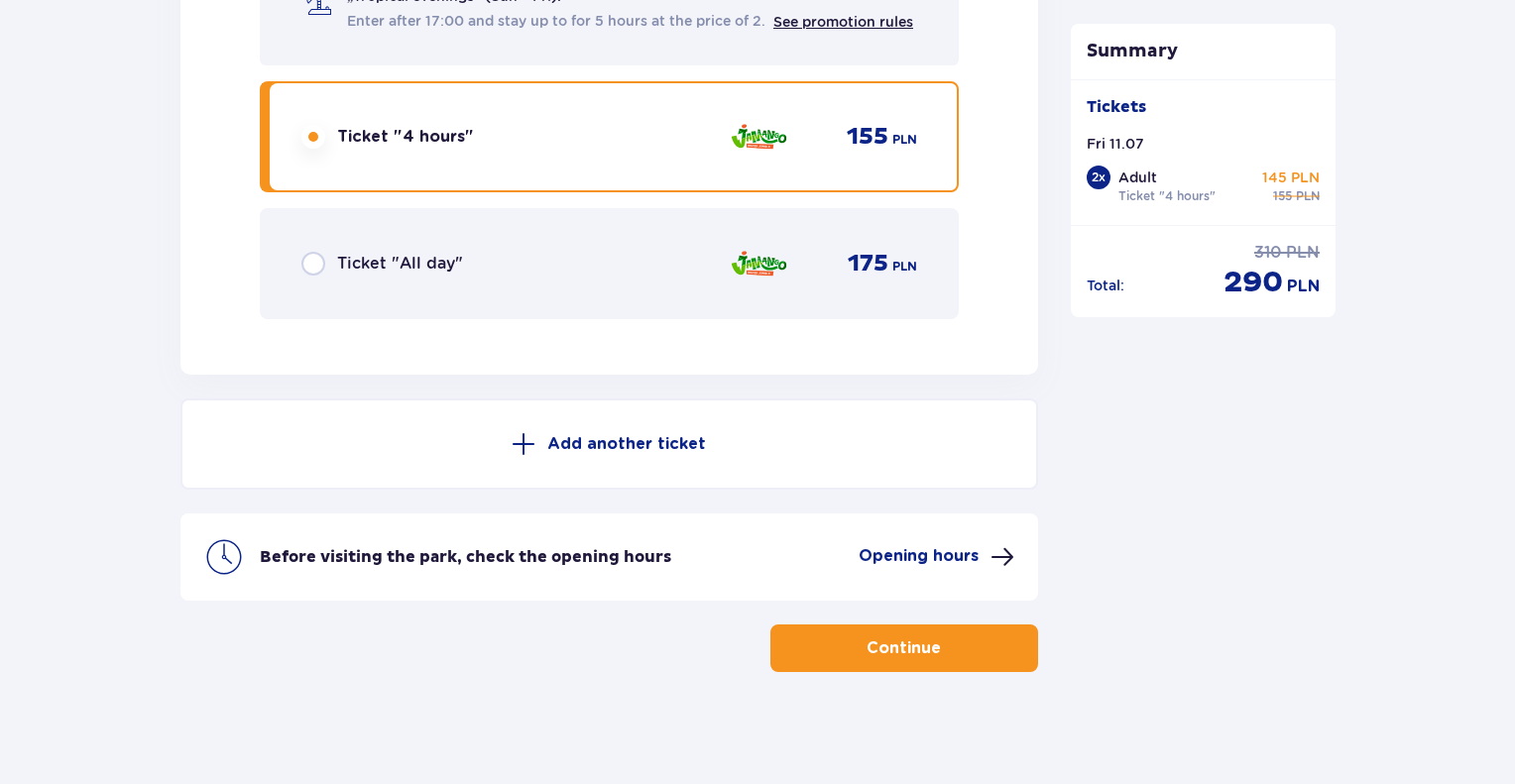 scroll, scrollTop: 3485, scrollLeft: 0, axis: vertical 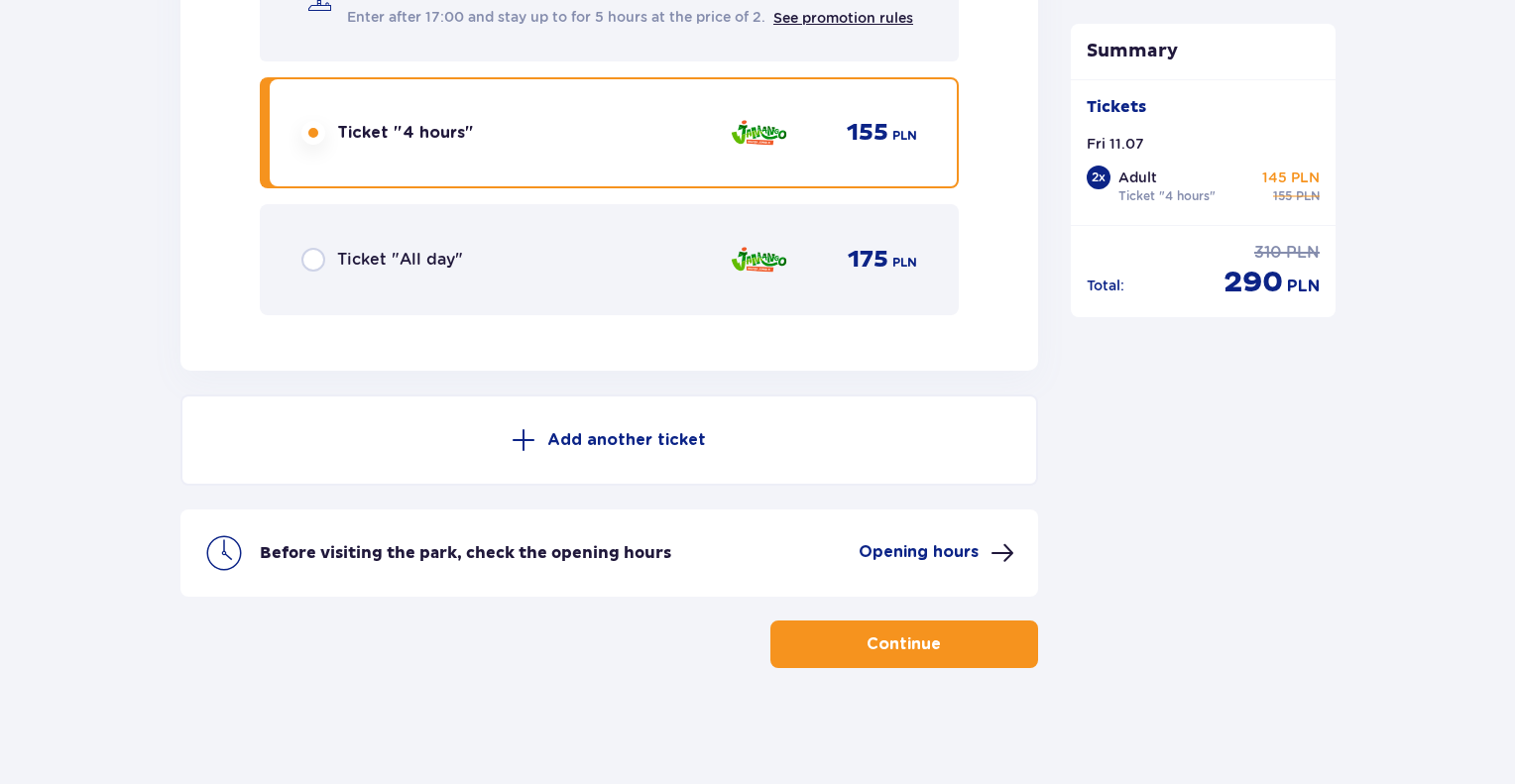 click on "Add another ticket" at bounding box center (609, 440) 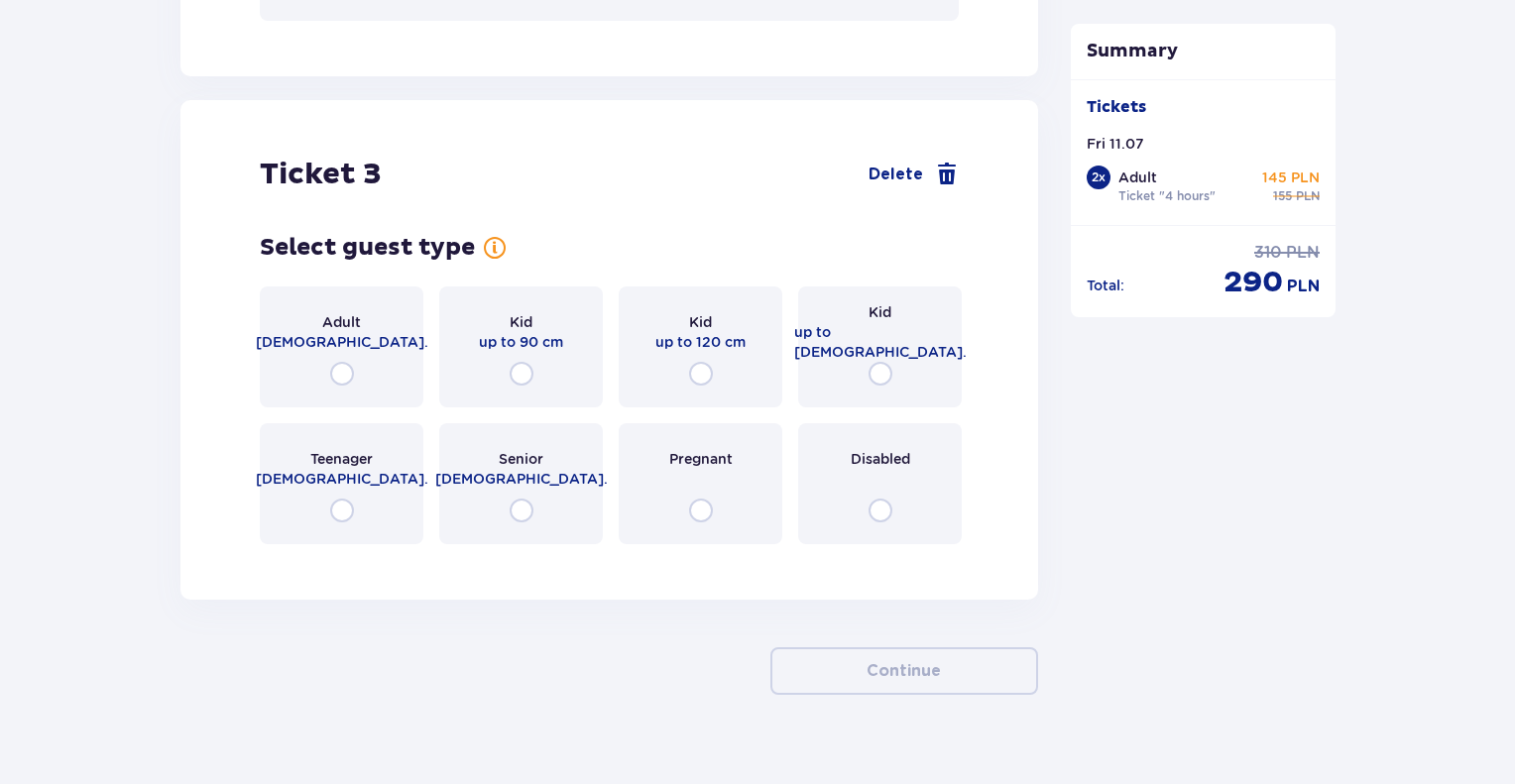 scroll, scrollTop: 4046, scrollLeft: 0, axis: vertical 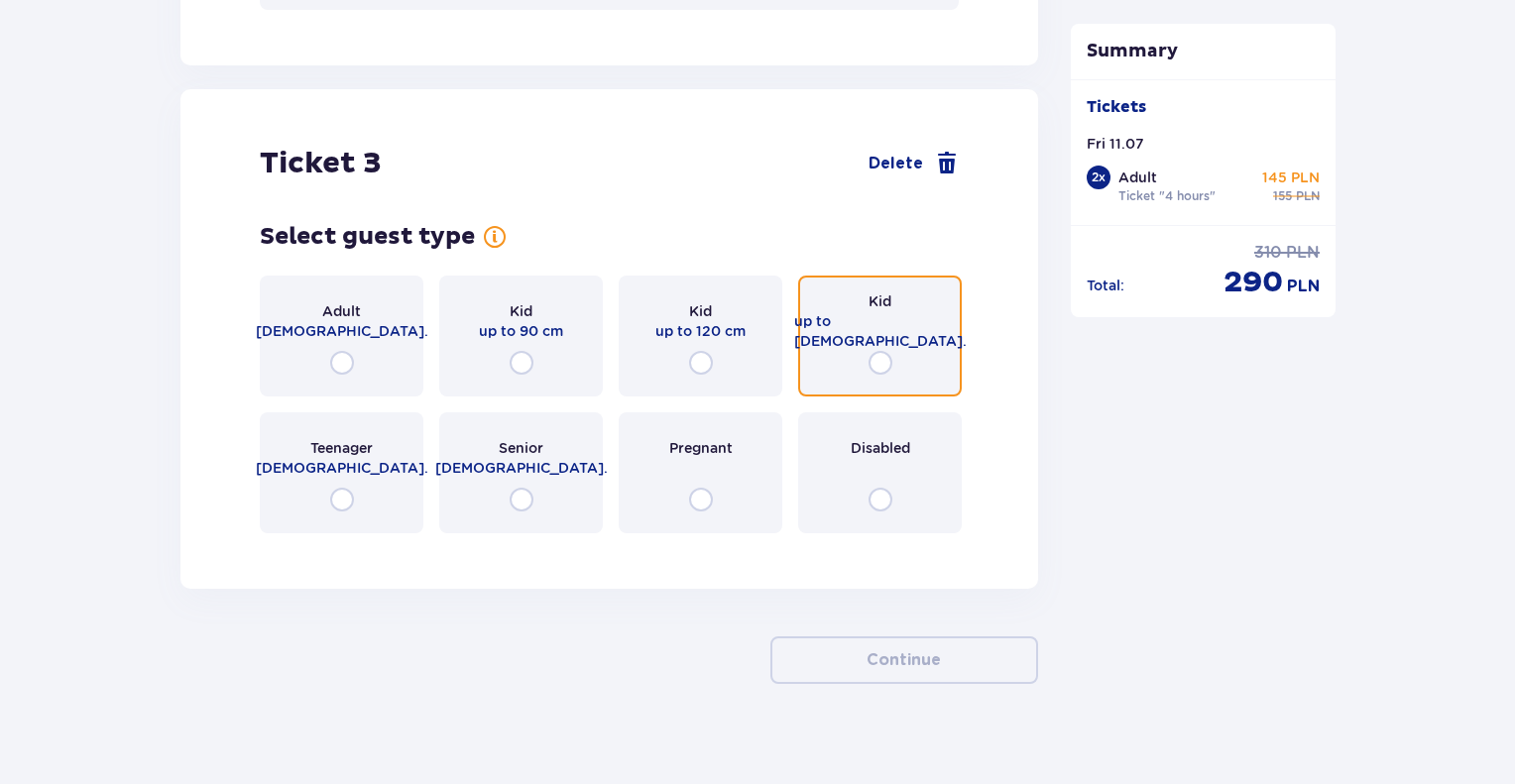 click at bounding box center (880, 363) 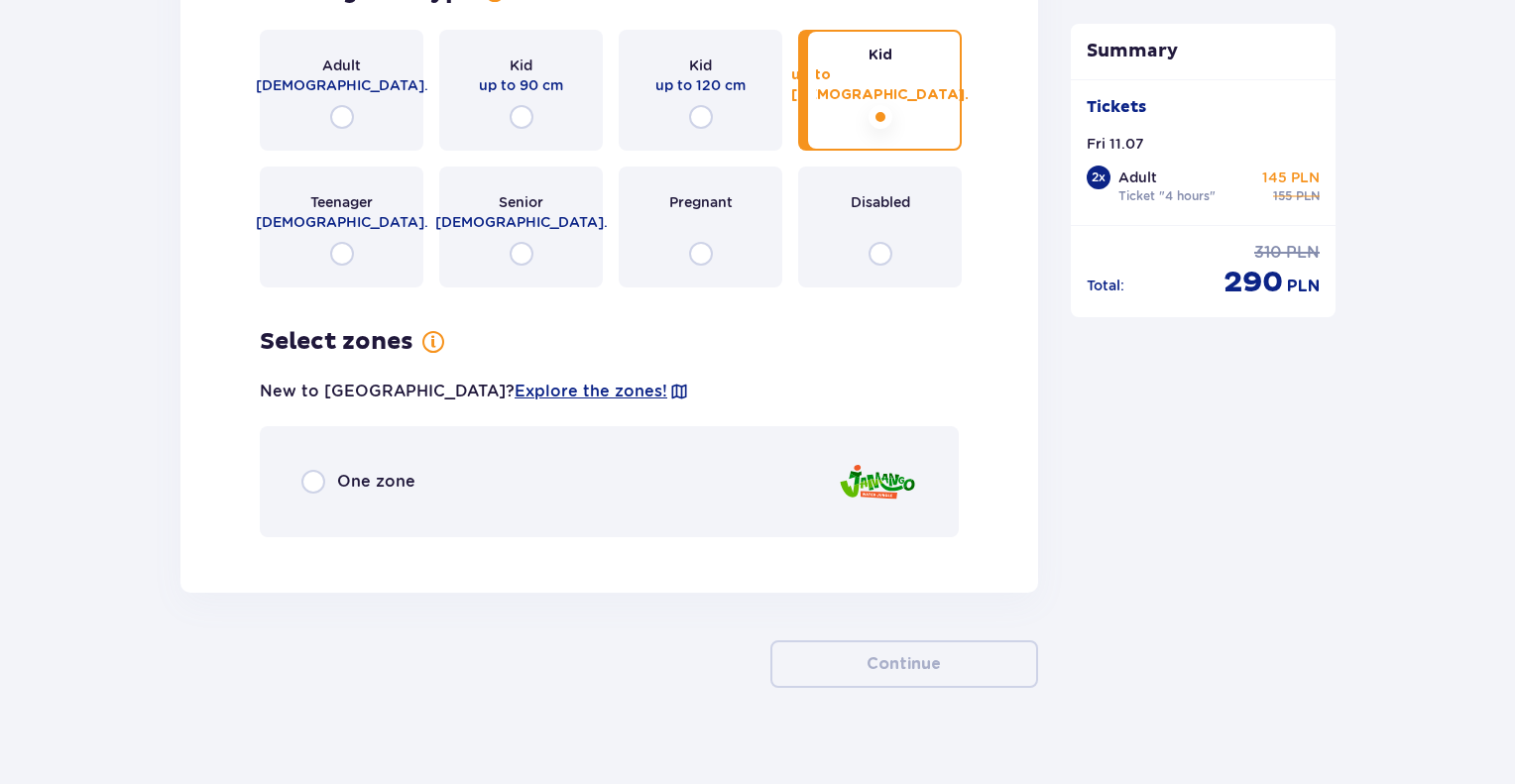 scroll, scrollTop: 4296, scrollLeft: 0, axis: vertical 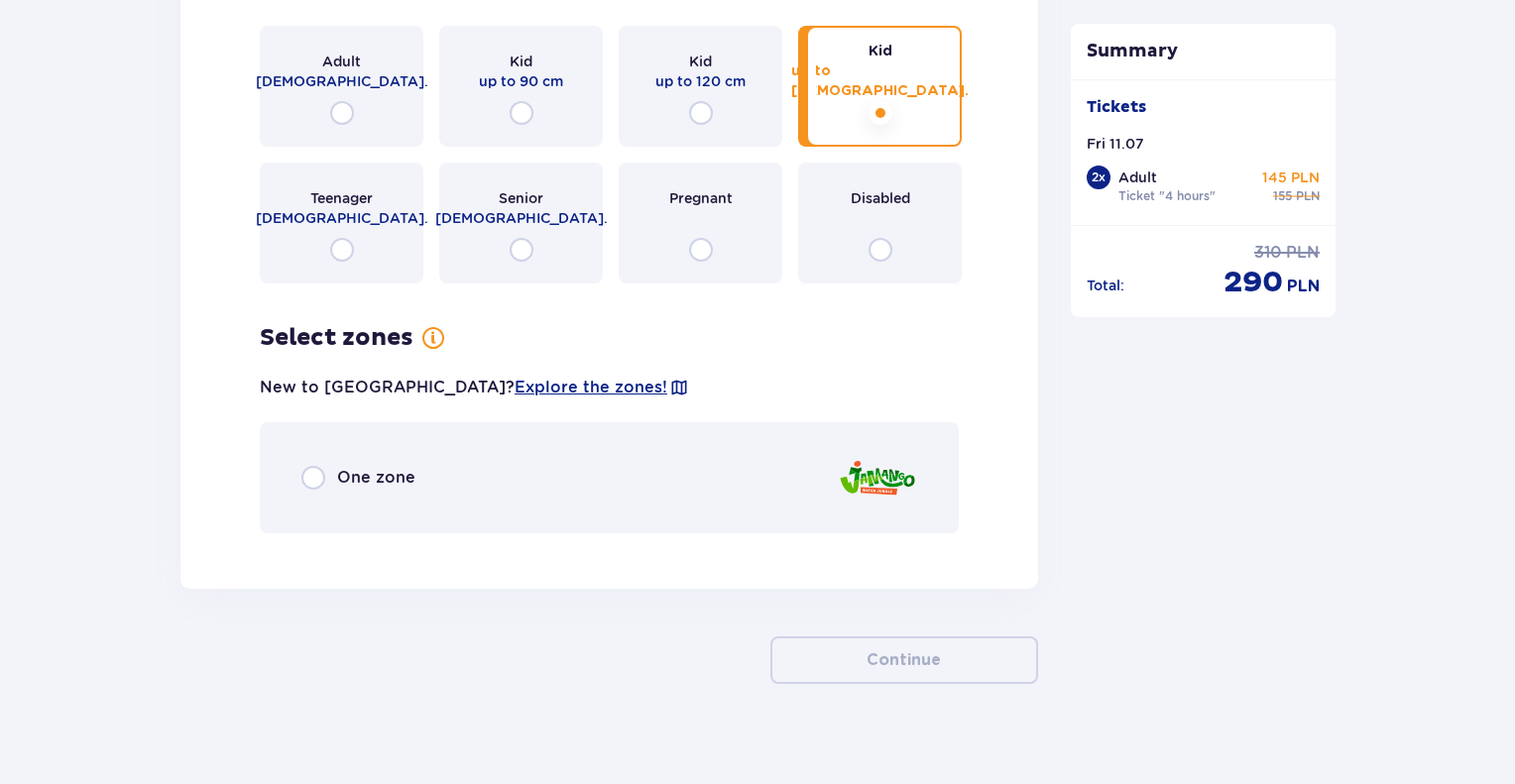 click on "One zone" at bounding box center (376, 478) 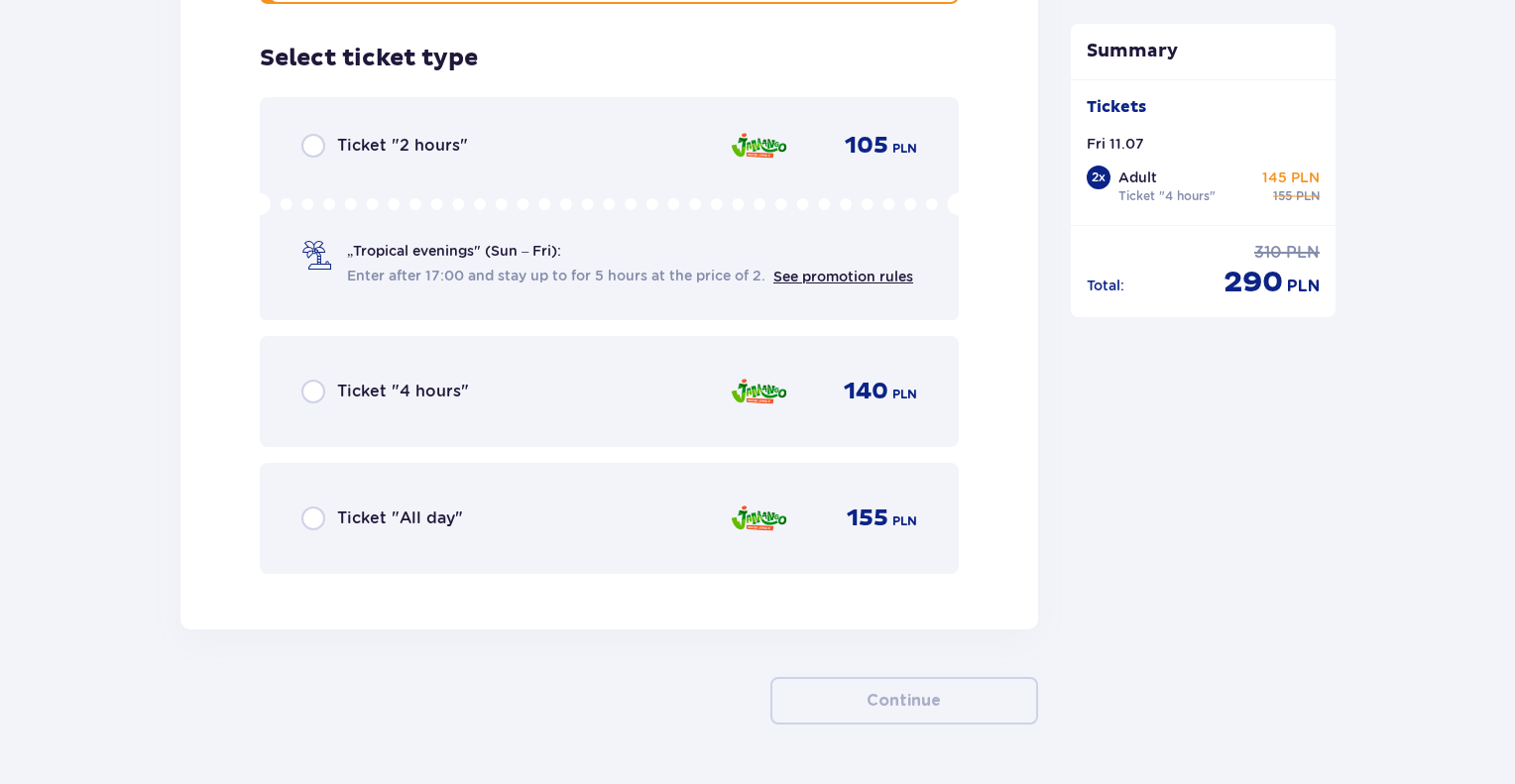 scroll, scrollTop: 4826, scrollLeft: 0, axis: vertical 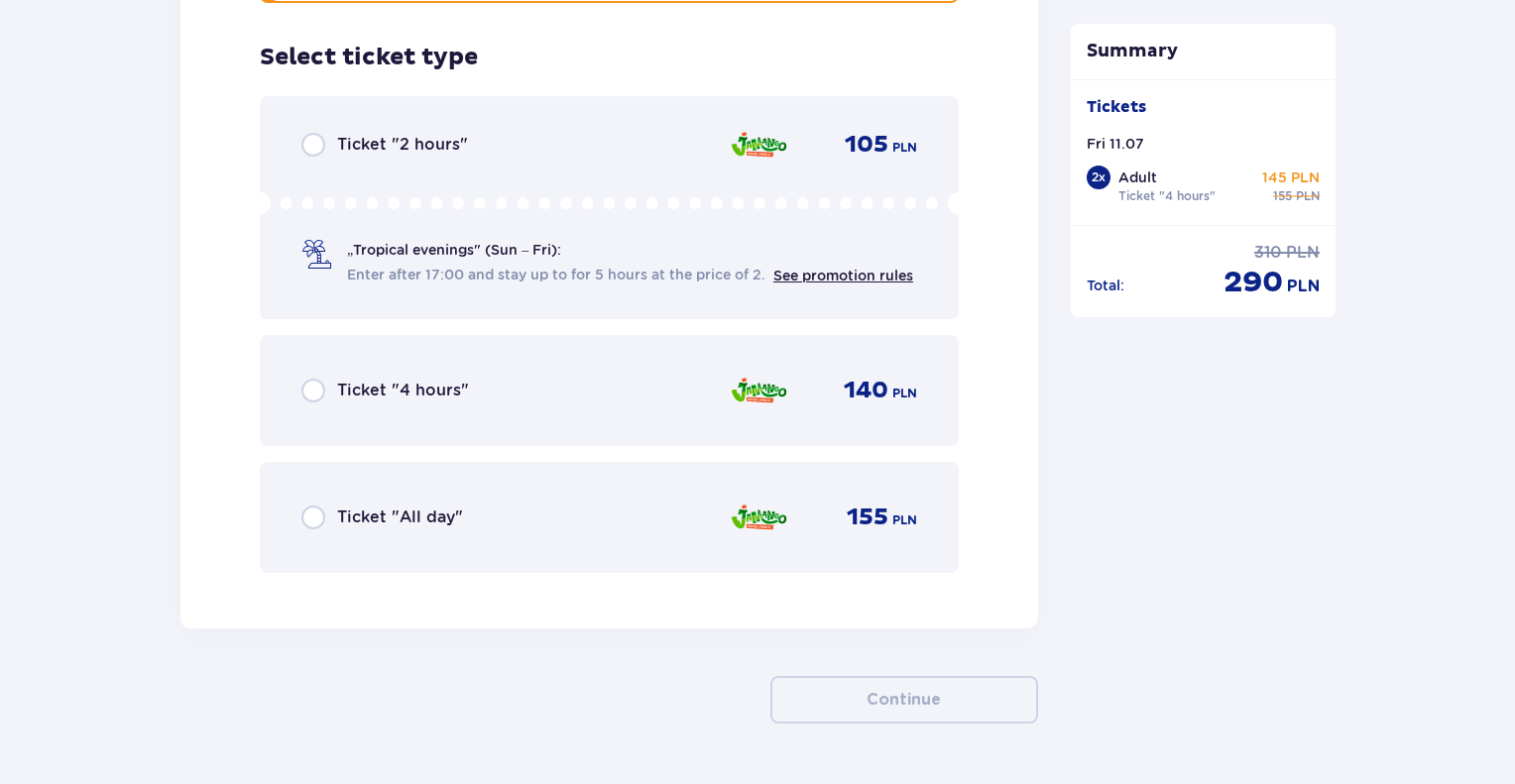 click on "Ticket "4 hours"" at bounding box center (403, 391) 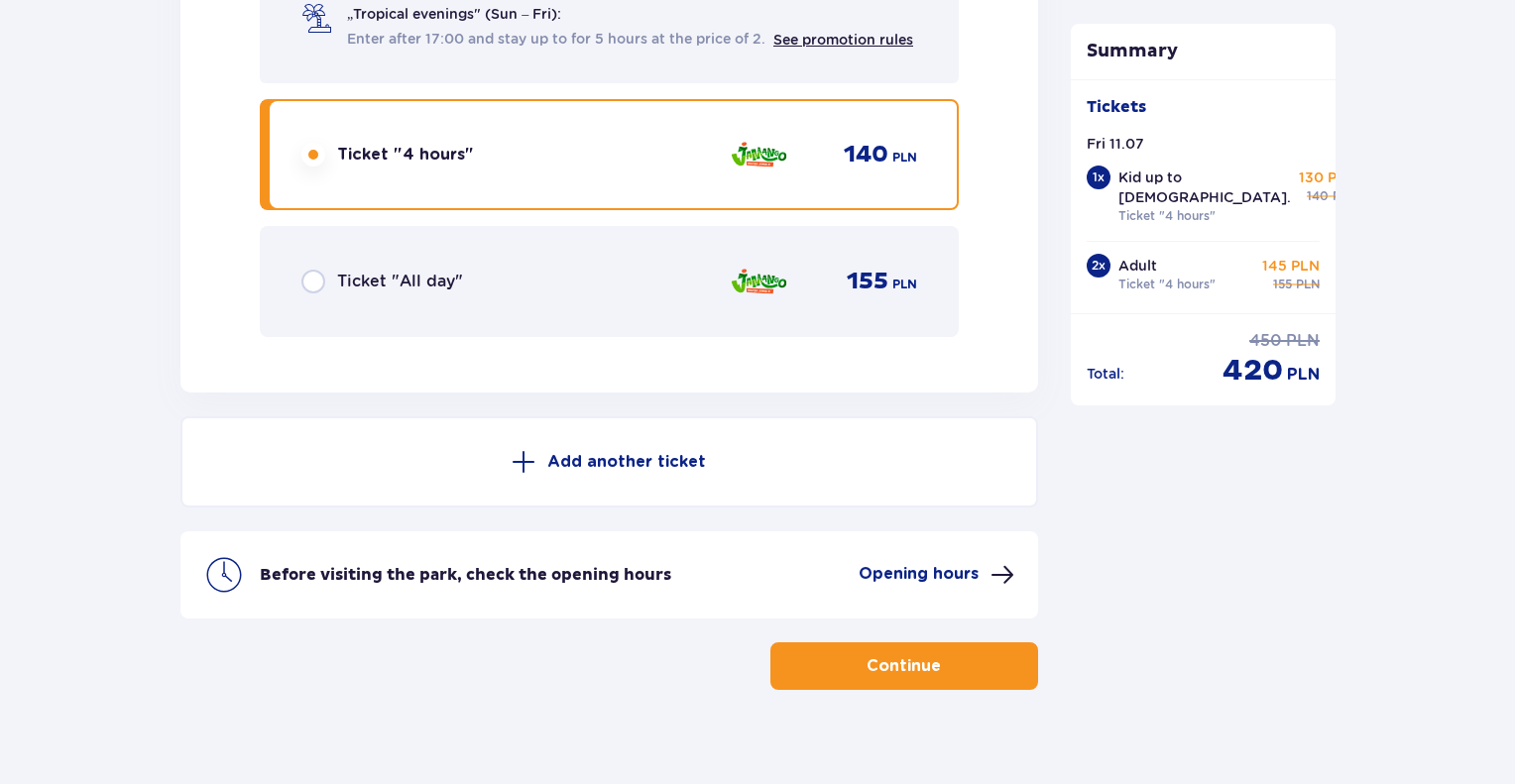 scroll, scrollTop: 5067, scrollLeft: 0, axis: vertical 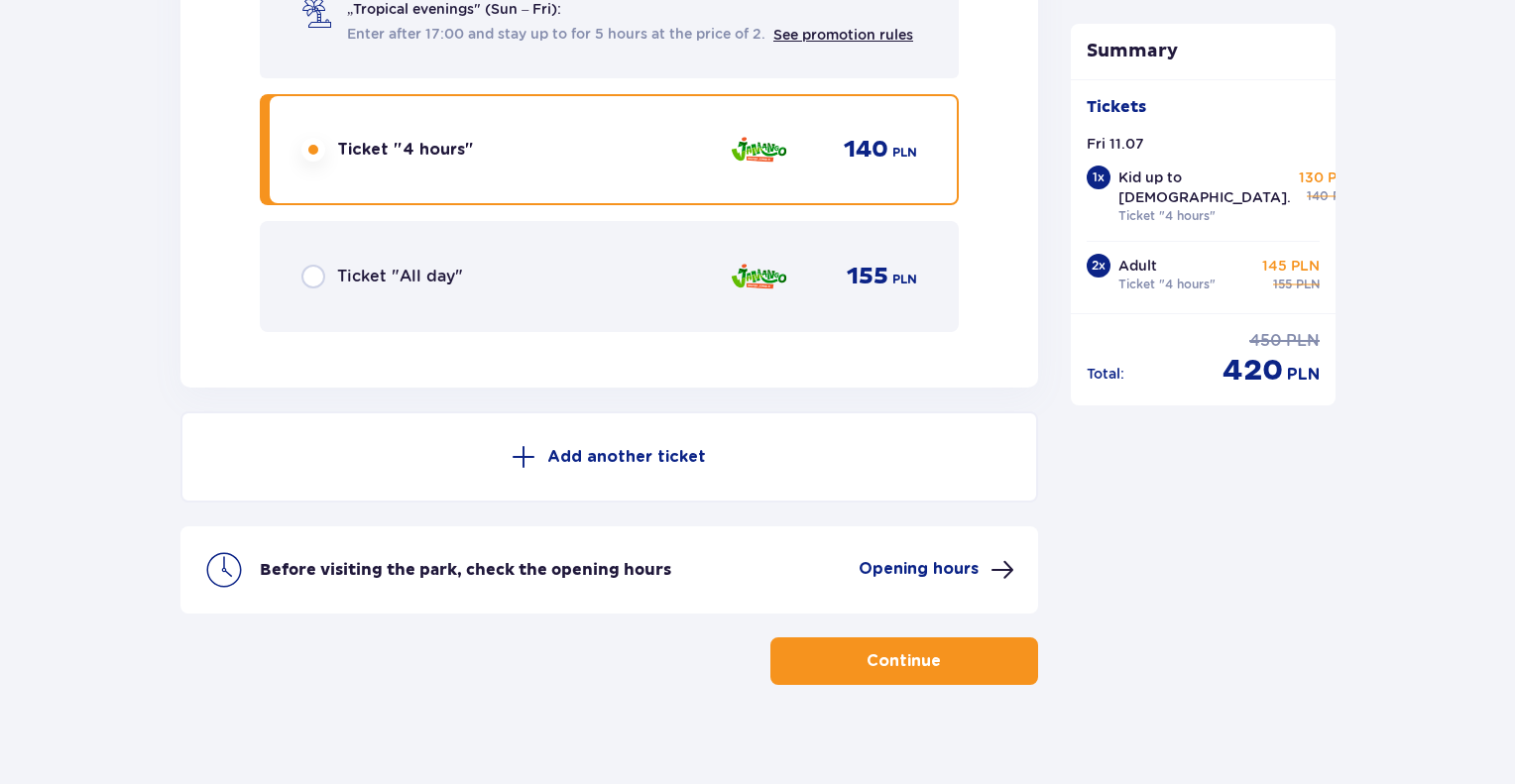 click on "Add another ticket" at bounding box center [627, 457] 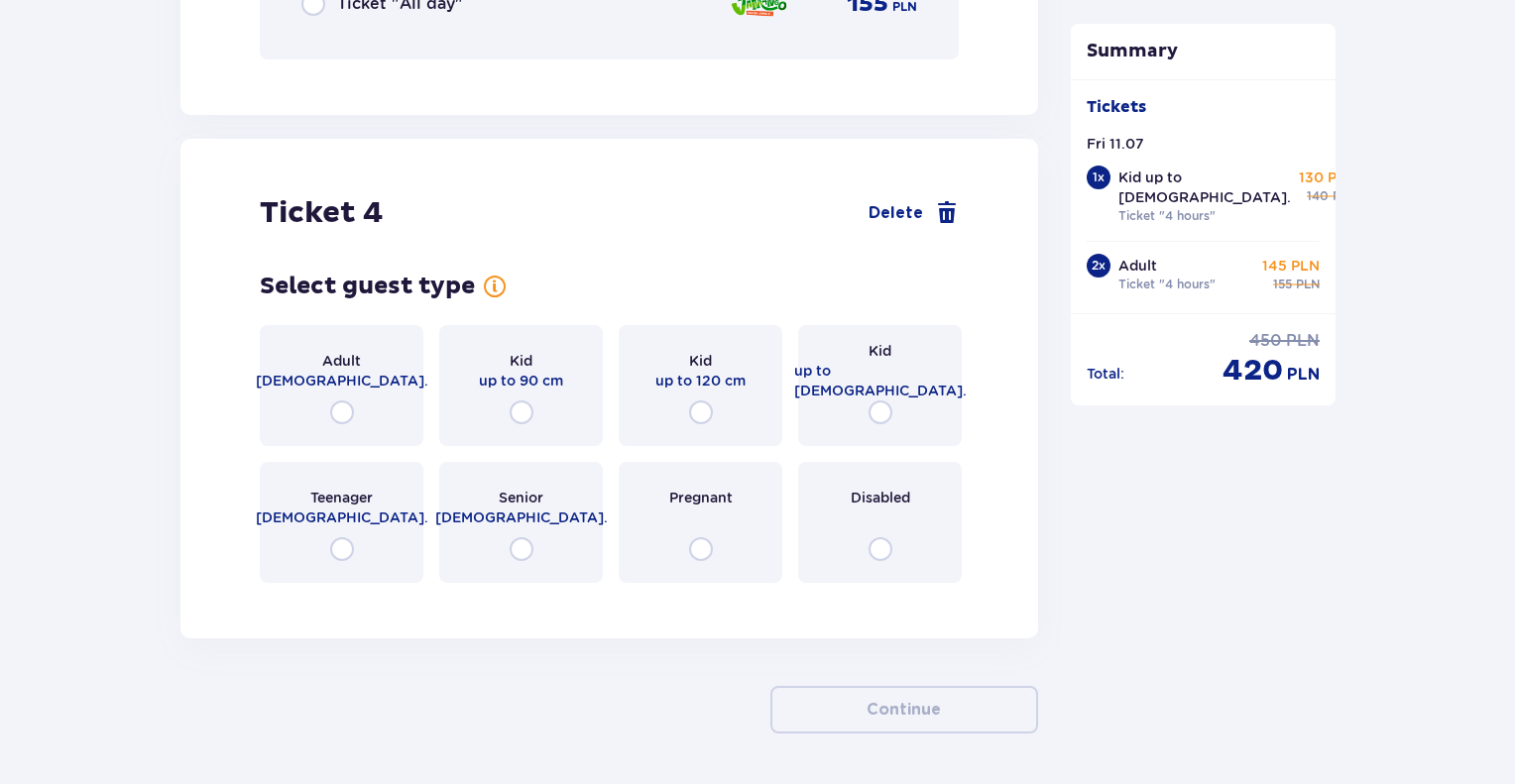 scroll, scrollTop: 5388, scrollLeft: 0, axis: vertical 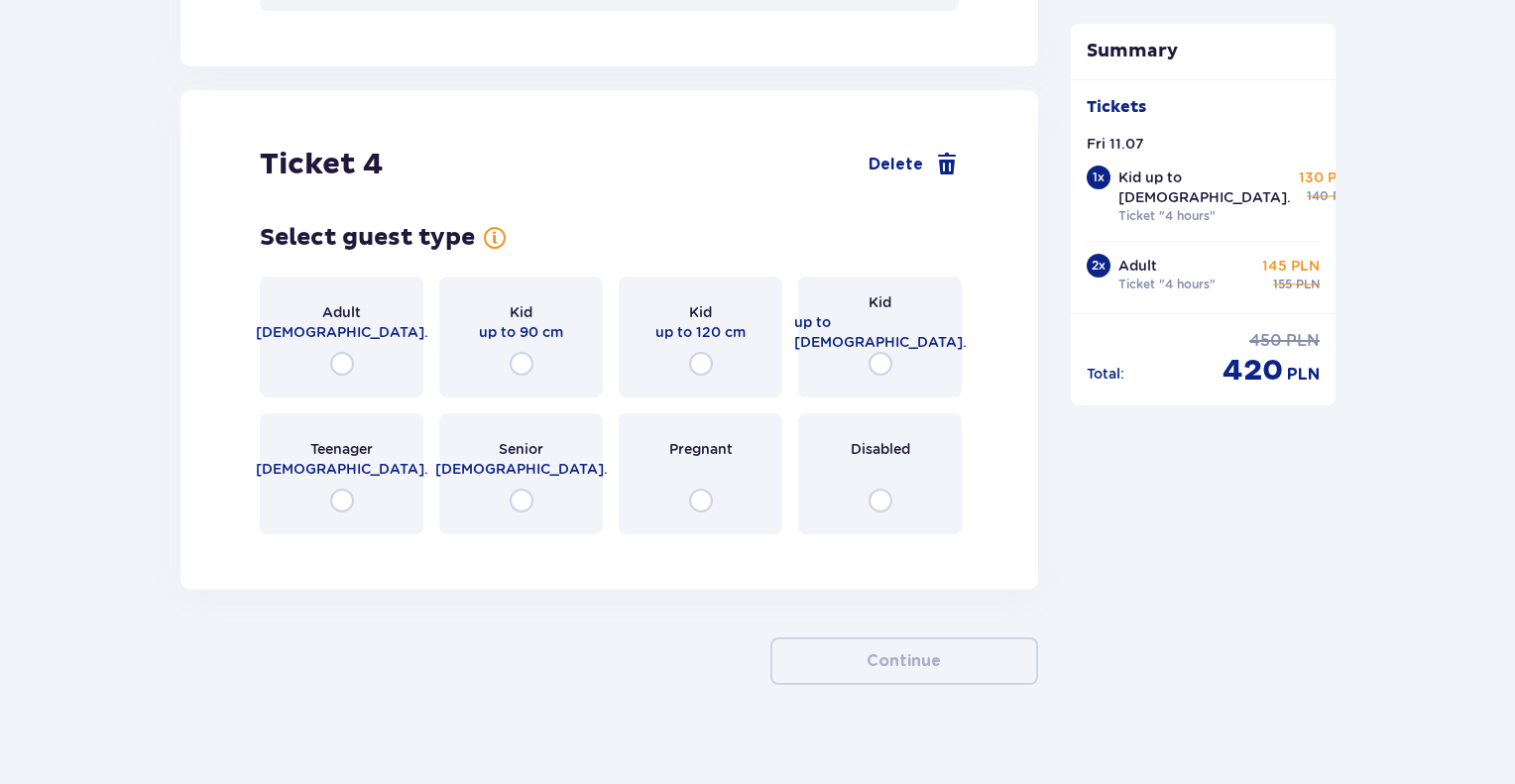 click on "Kid up to 16 y.o." at bounding box center [879, 337] 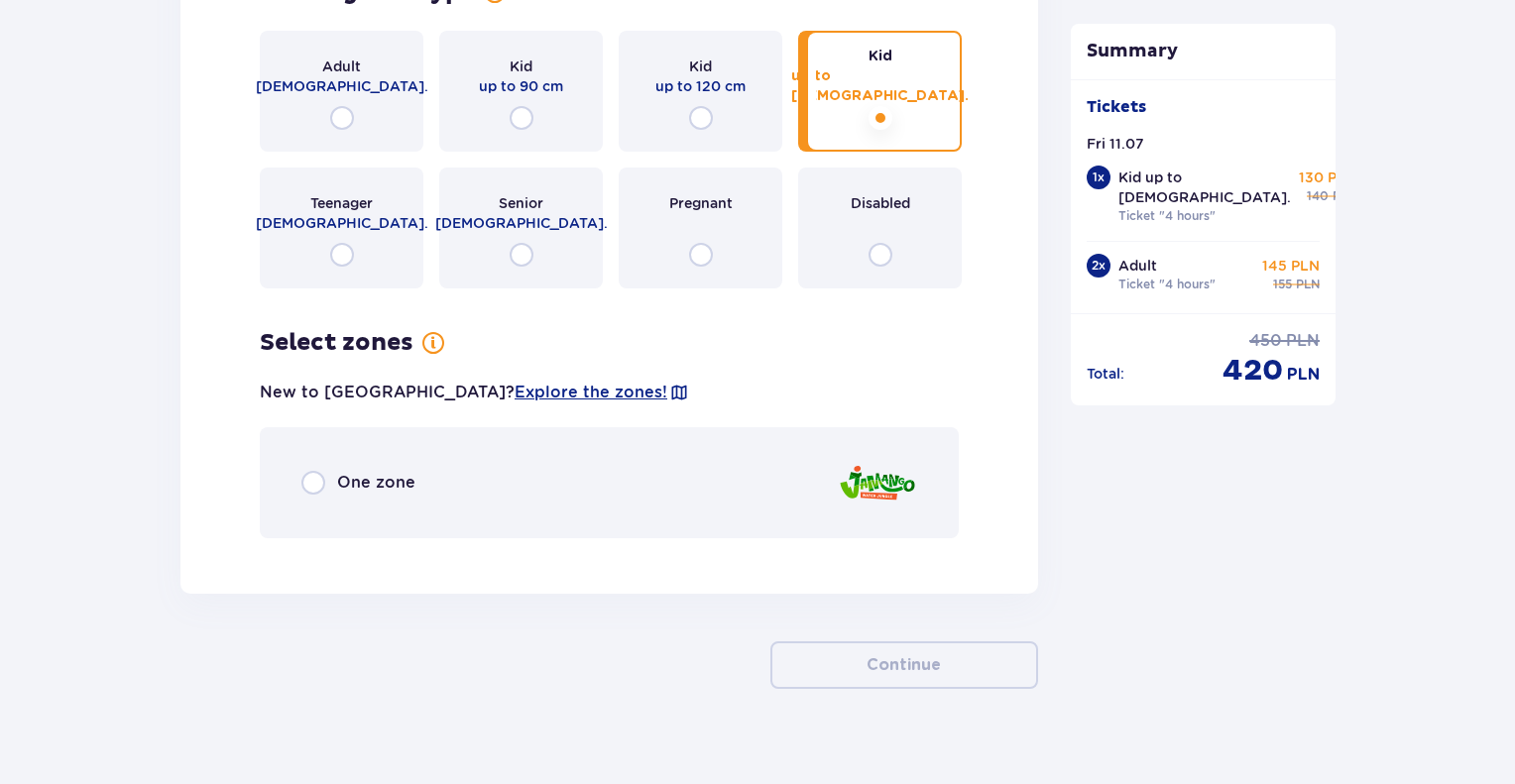 scroll, scrollTop: 5638, scrollLeft: 0, axis: vertical 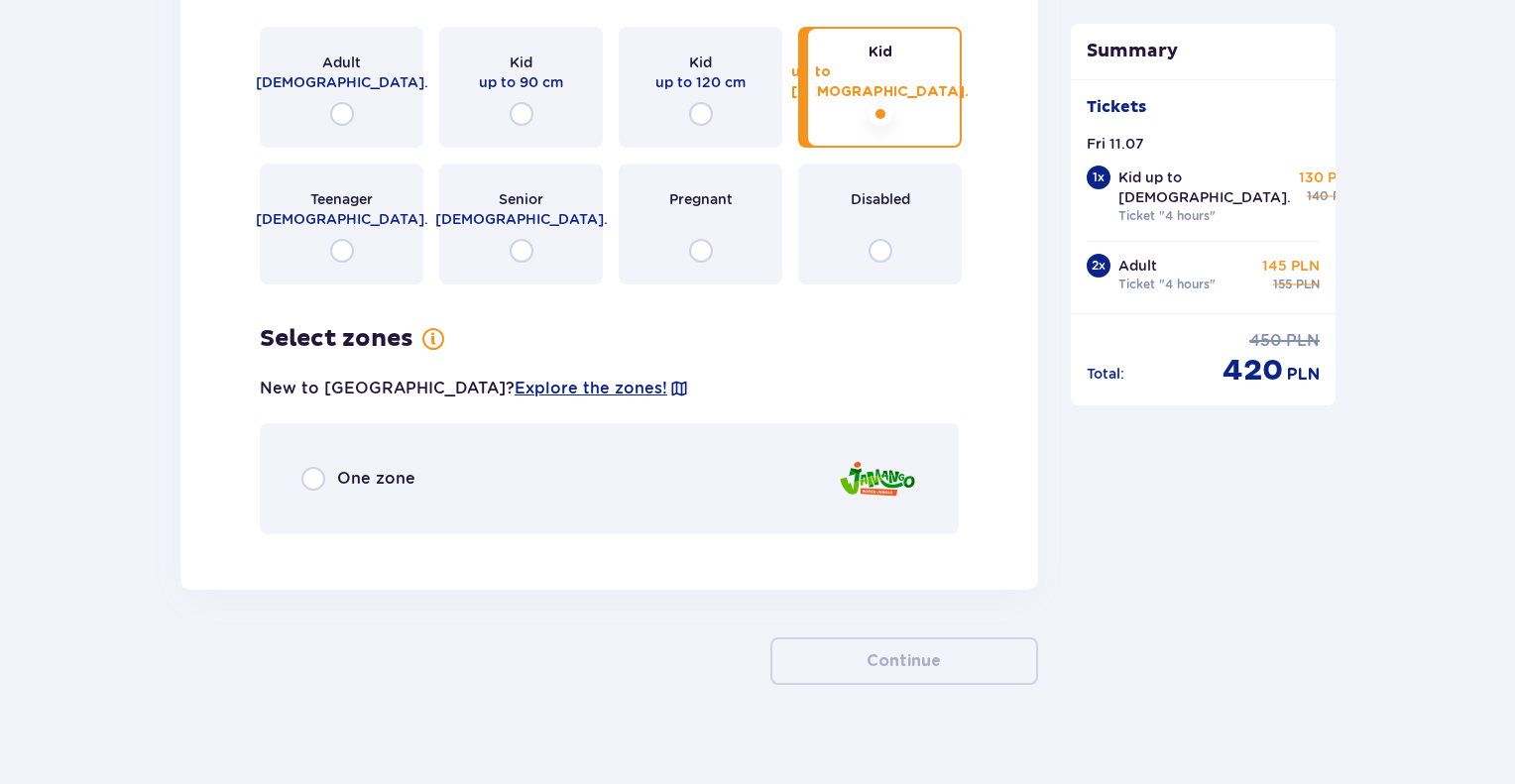 click on "One zone" at bounding box center (376, 479) 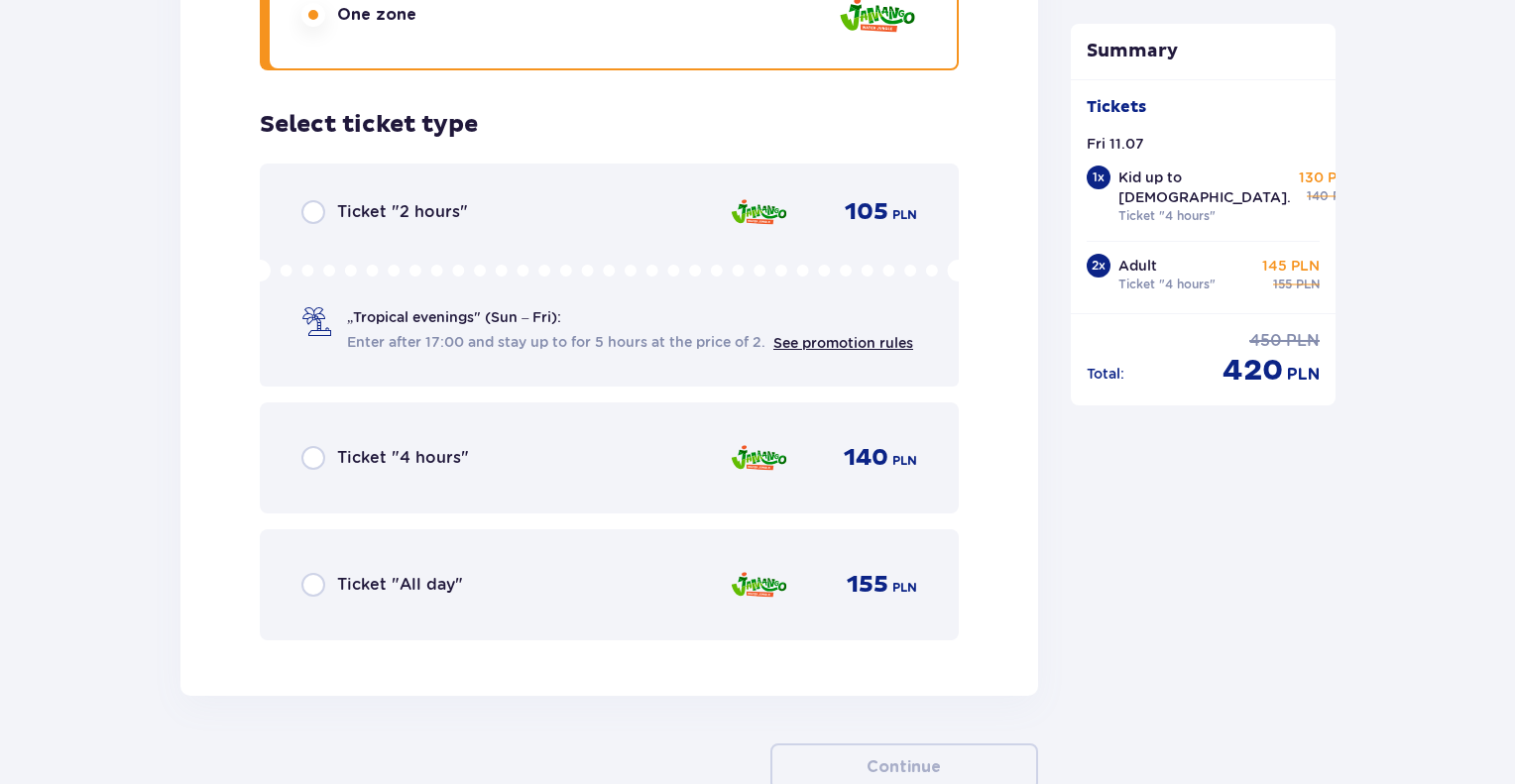 scroll, scrollTop: 6169, scrollLeft: 0, axis: vertical 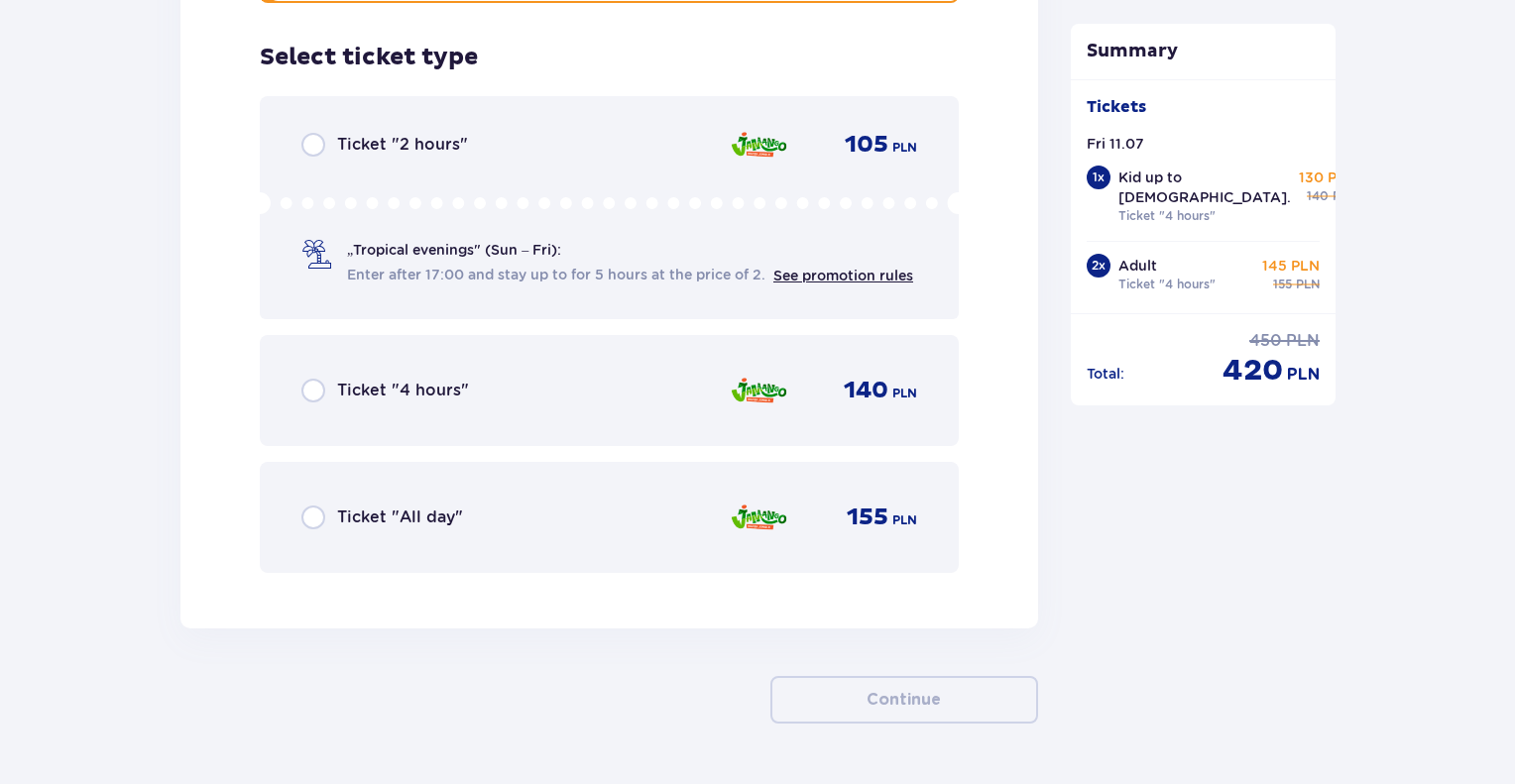 click on "Ticket "4 hours"" at bounding box center (403, 391) 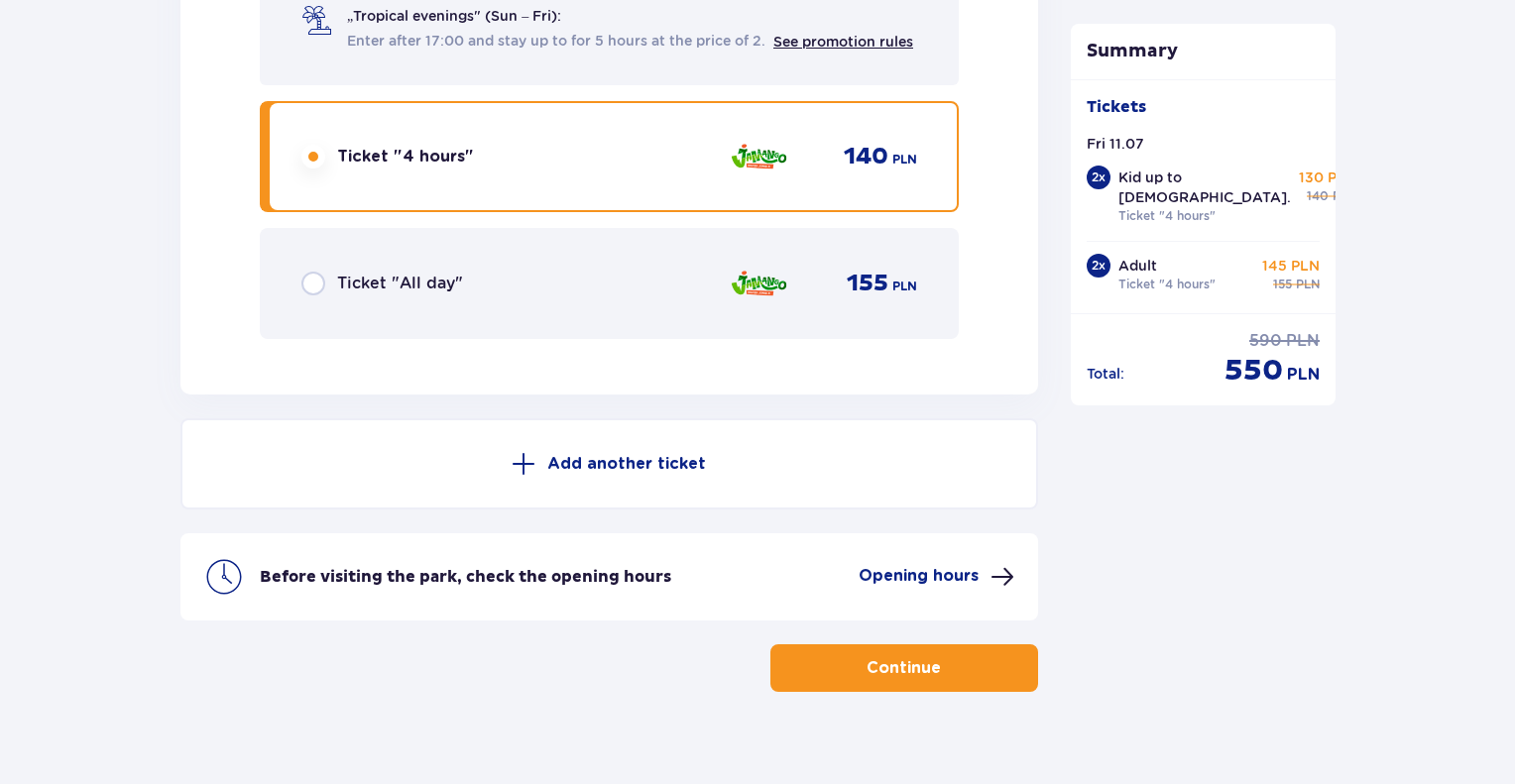 scroll, scrollTop: 6409, scrollLeft: 0, axis: vertical 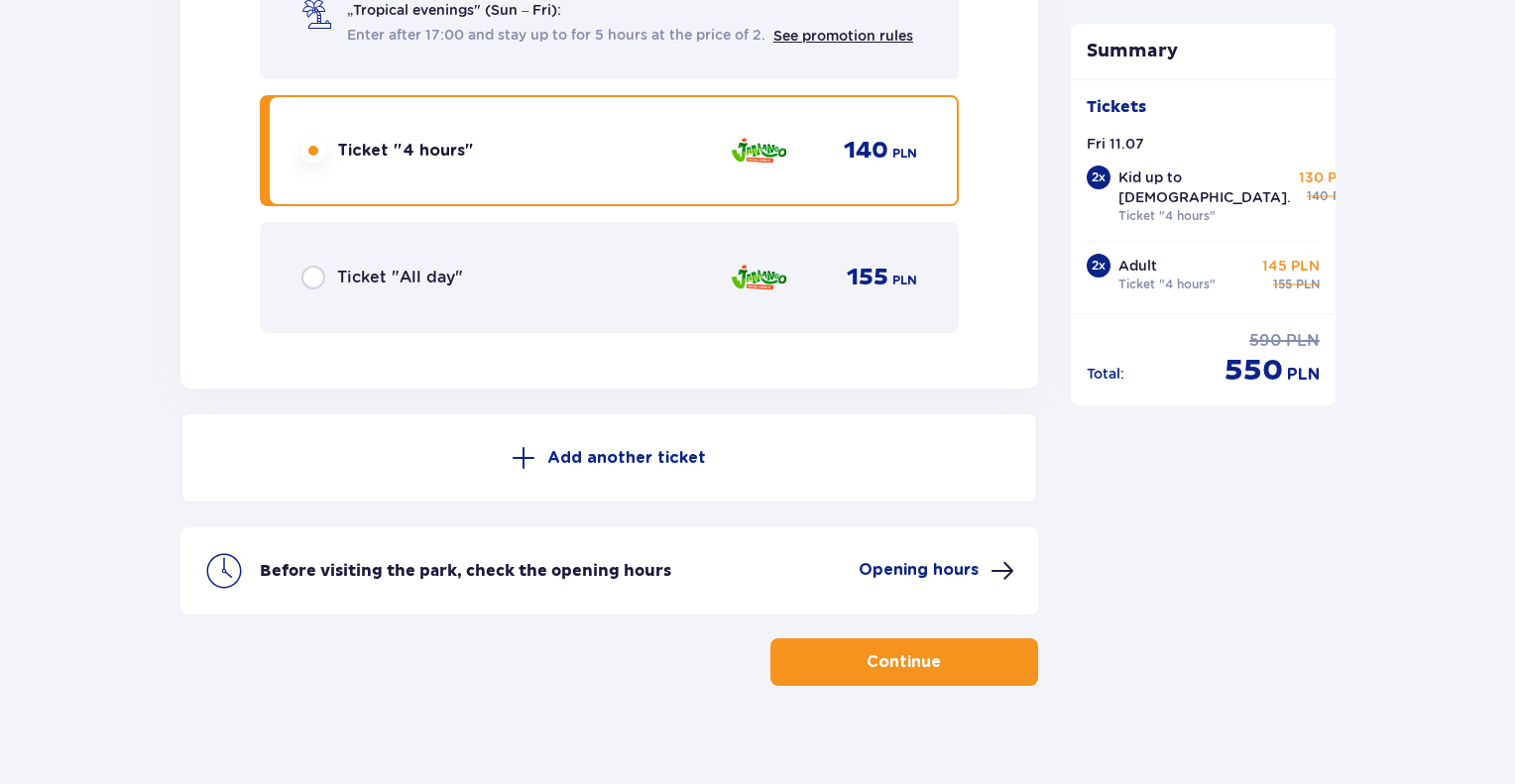 click on "Continue" at bounding box center [904, 662] 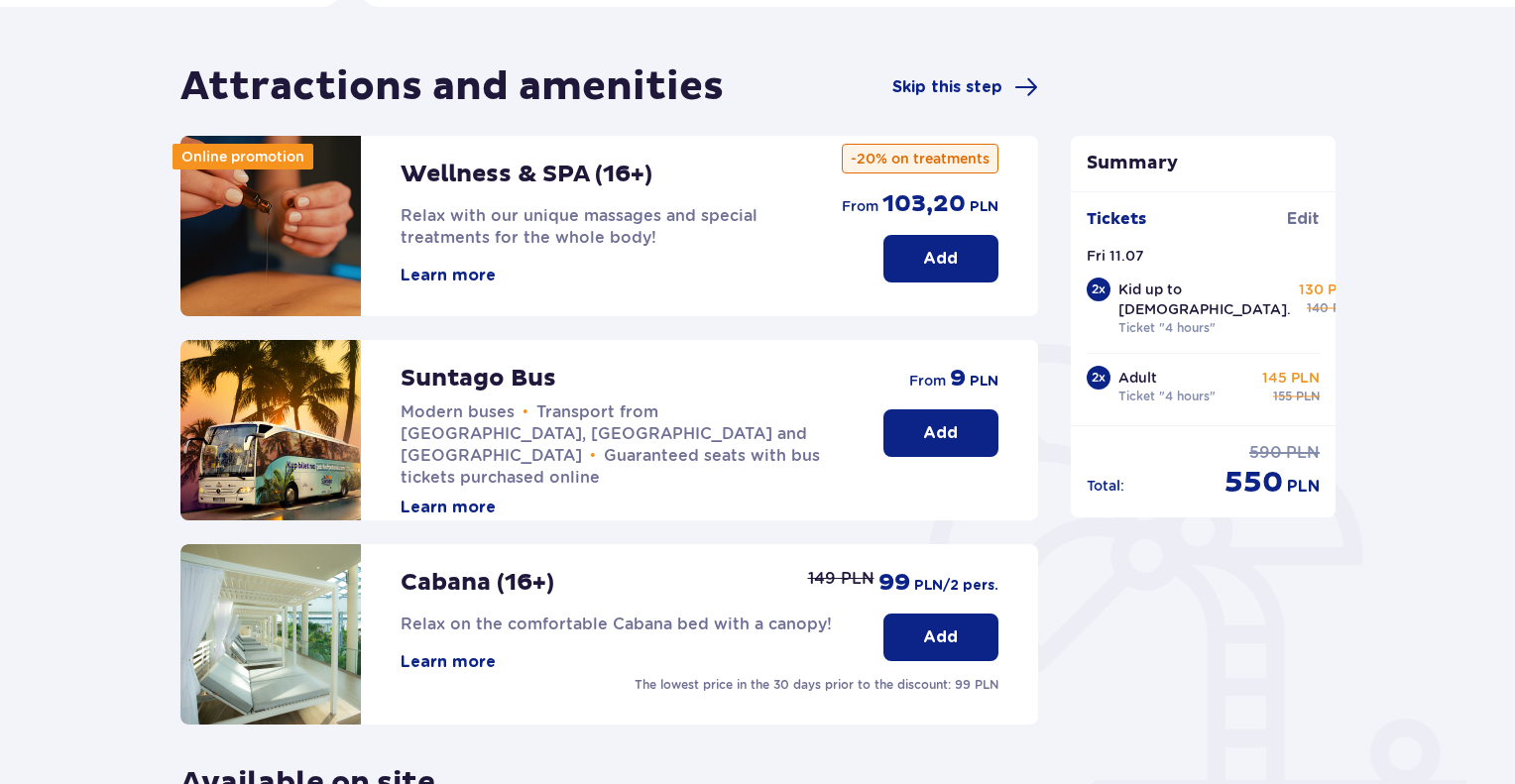 scroll, scrollTop: 147, scrollLeft: 0, axis: vertical 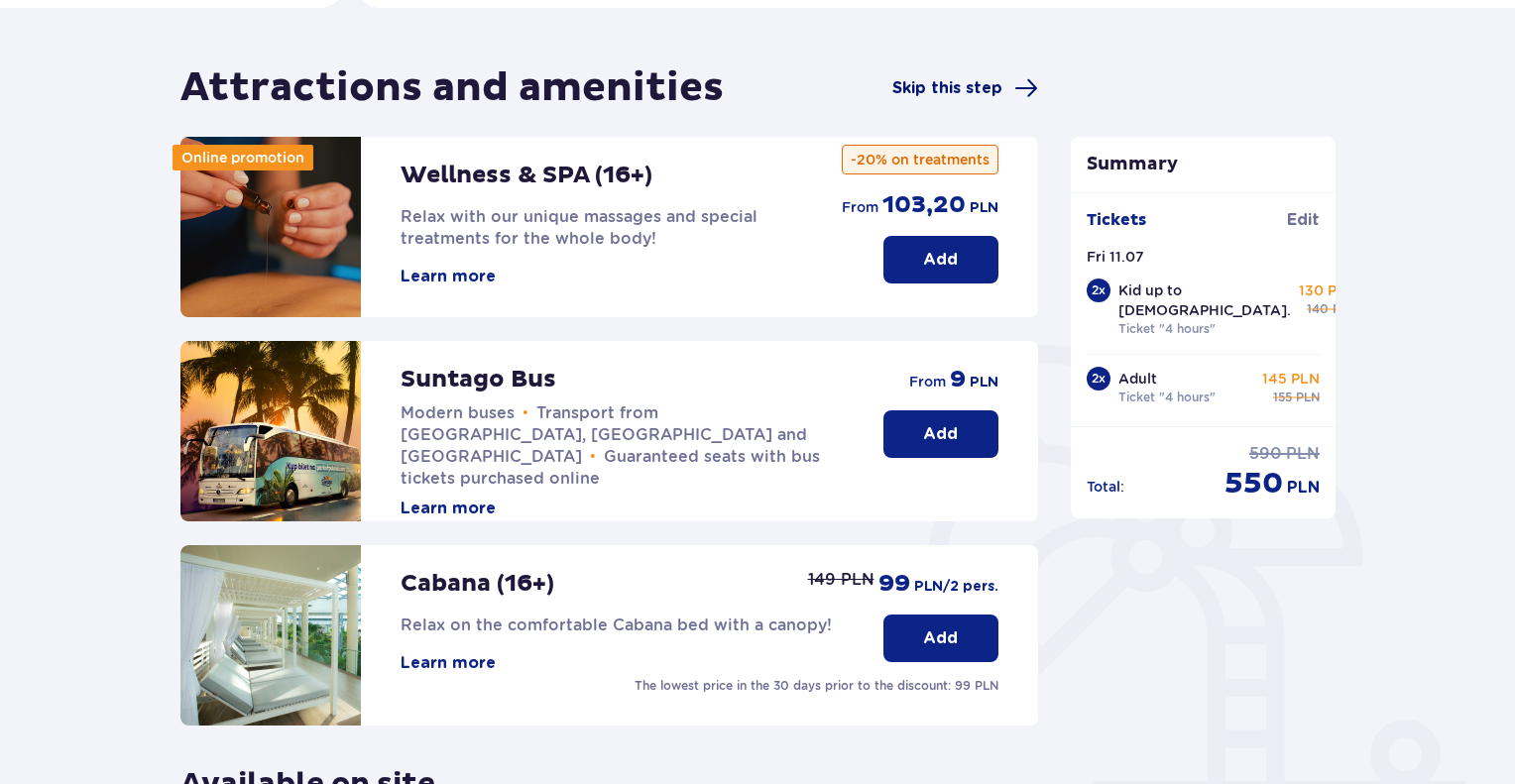 click on "Skip this step" at bounding box center [947, 88] 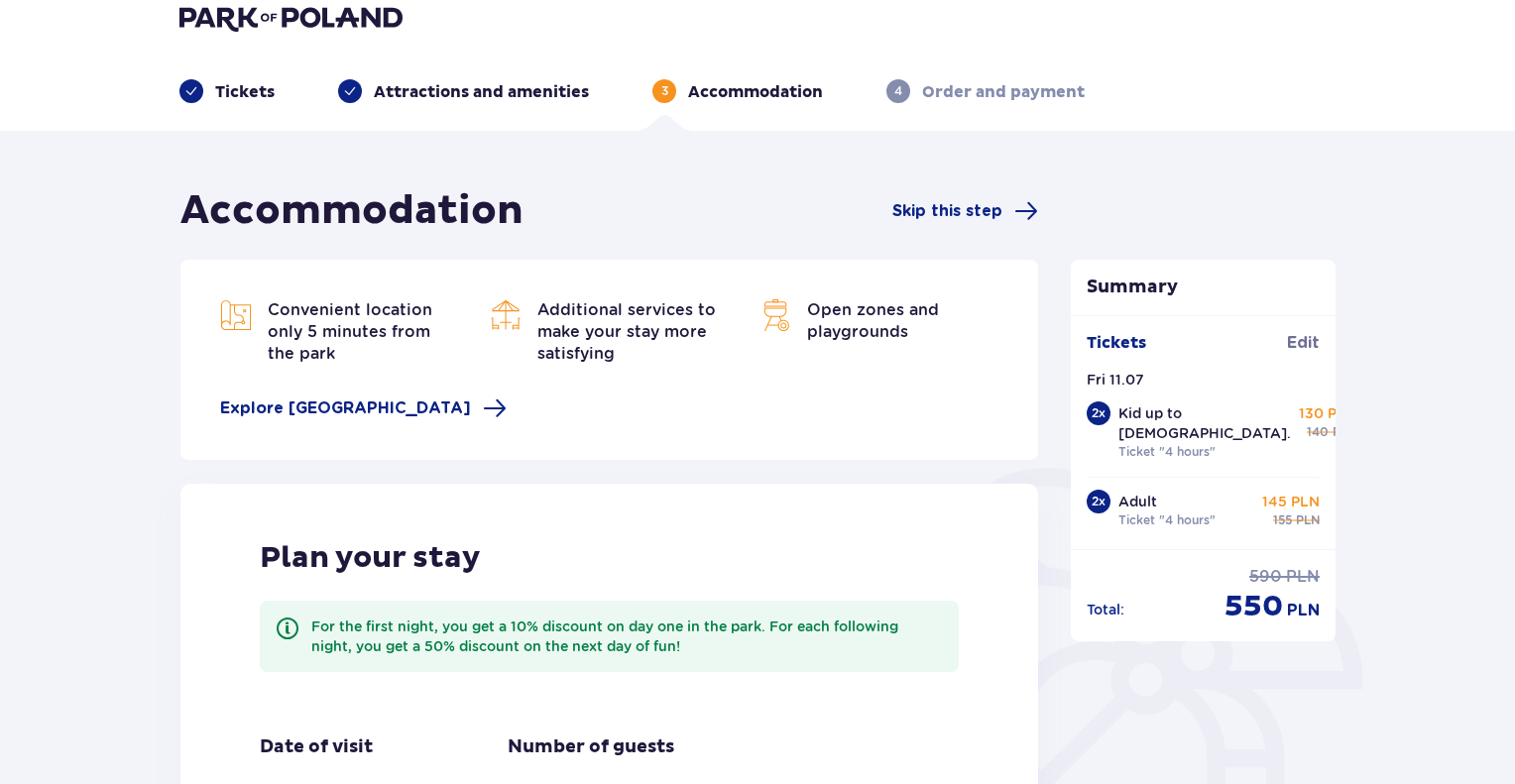 scroll, scrollTop: 8, scrollLeft: 0, axis: vertical 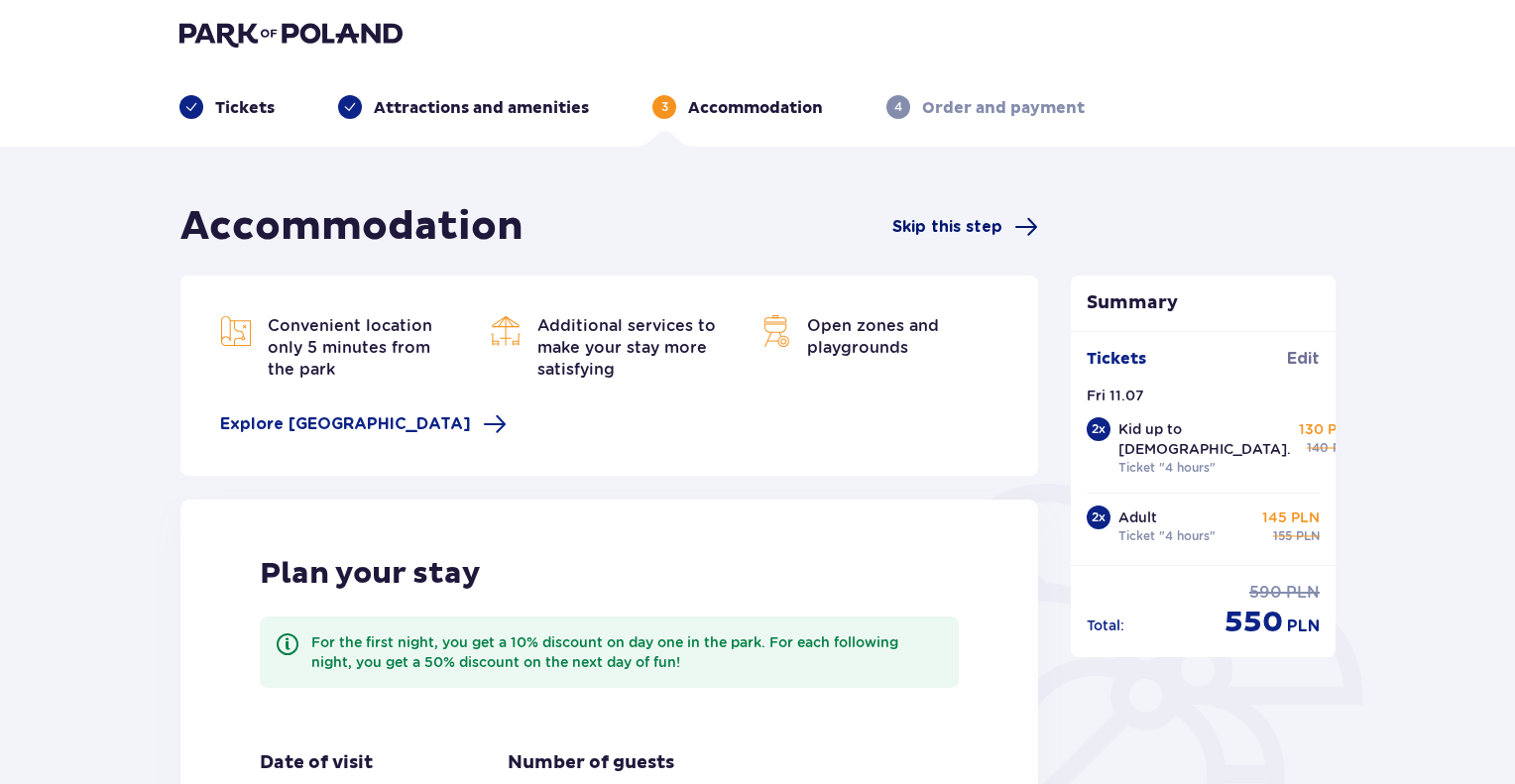 click on "Skip this step" at bounding box center [947, 227] 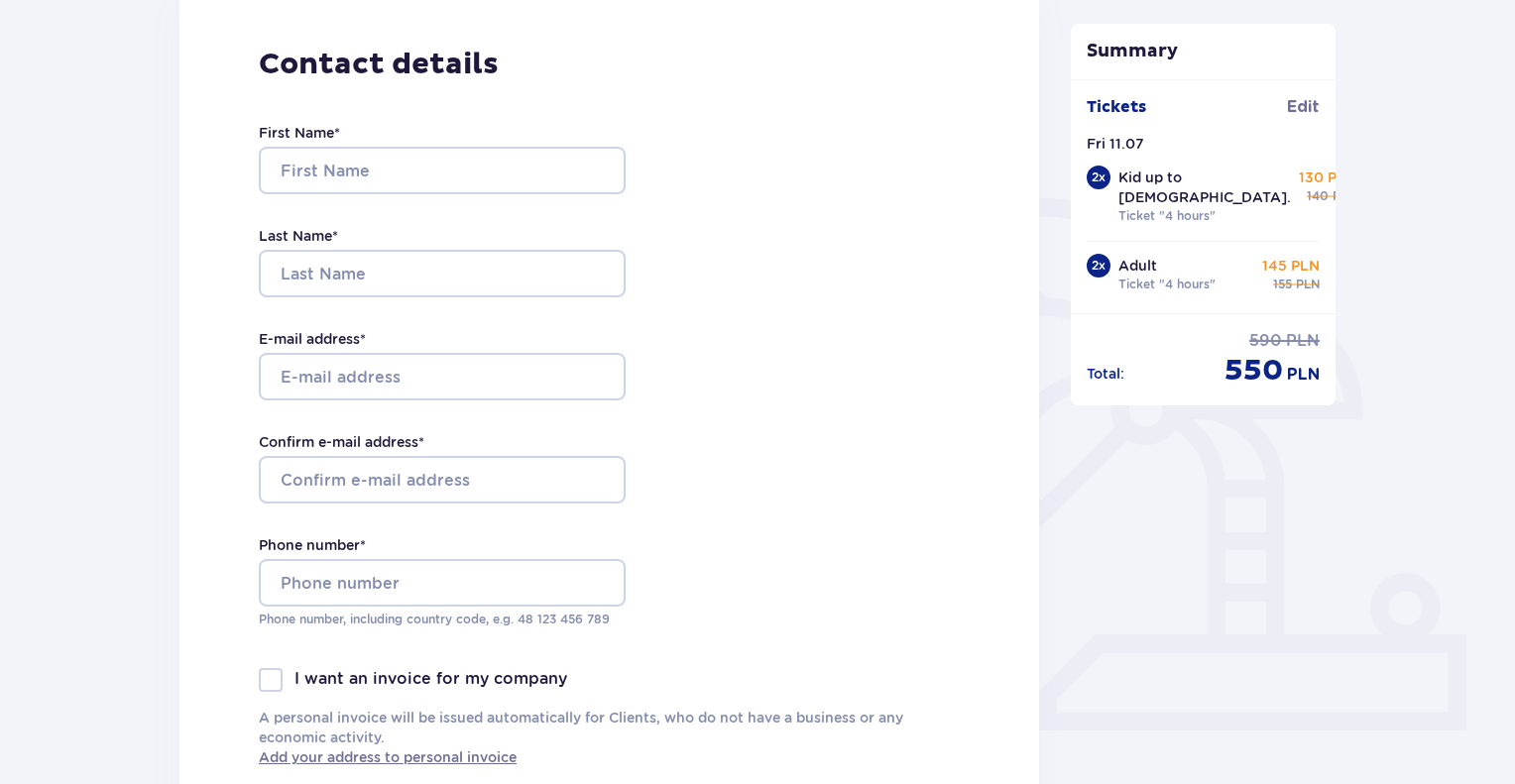 scroll, scrollTop: 295, scrollLeft: 0, axis: vertical 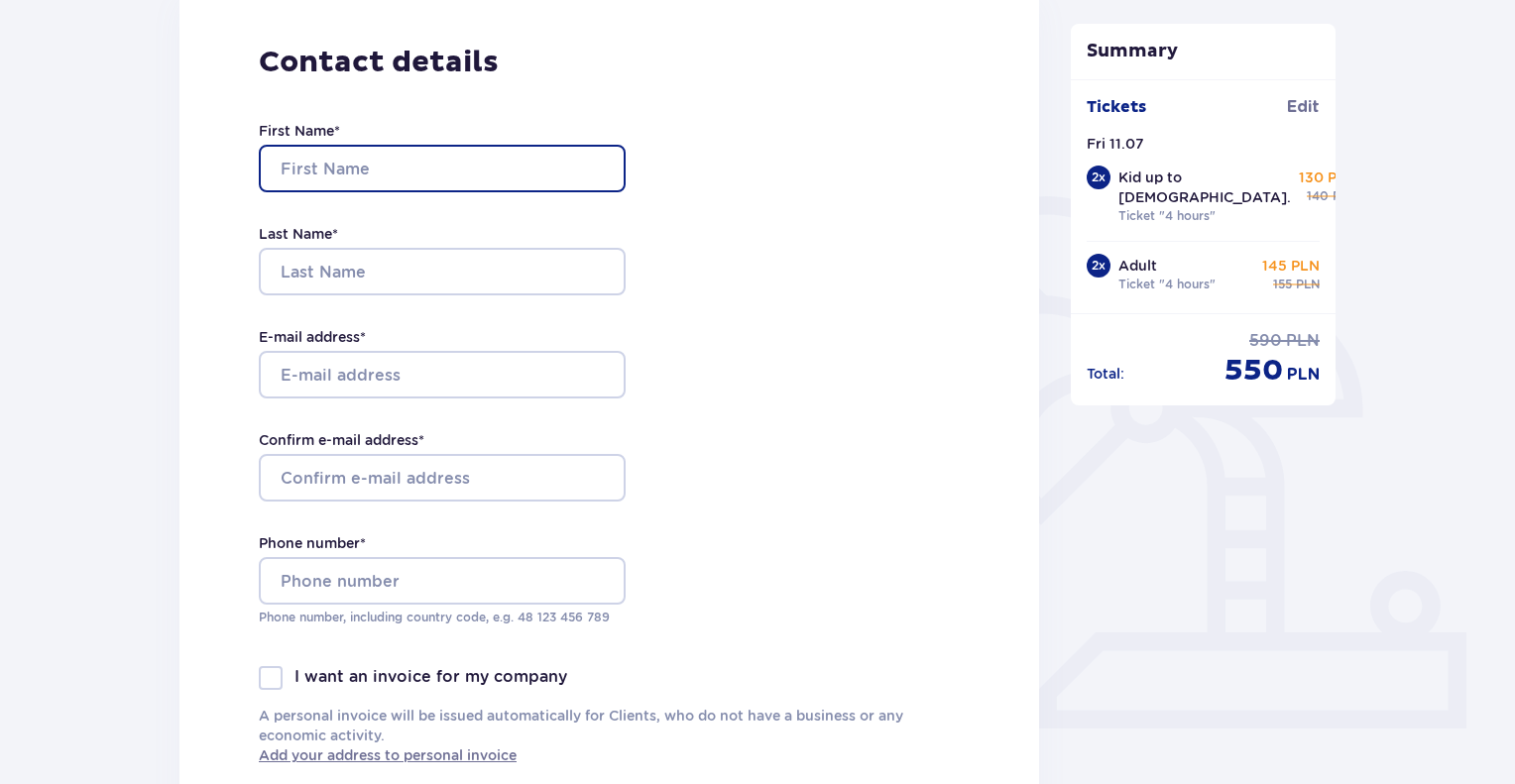 click on "First Name *" at bounding box center (442, 168) 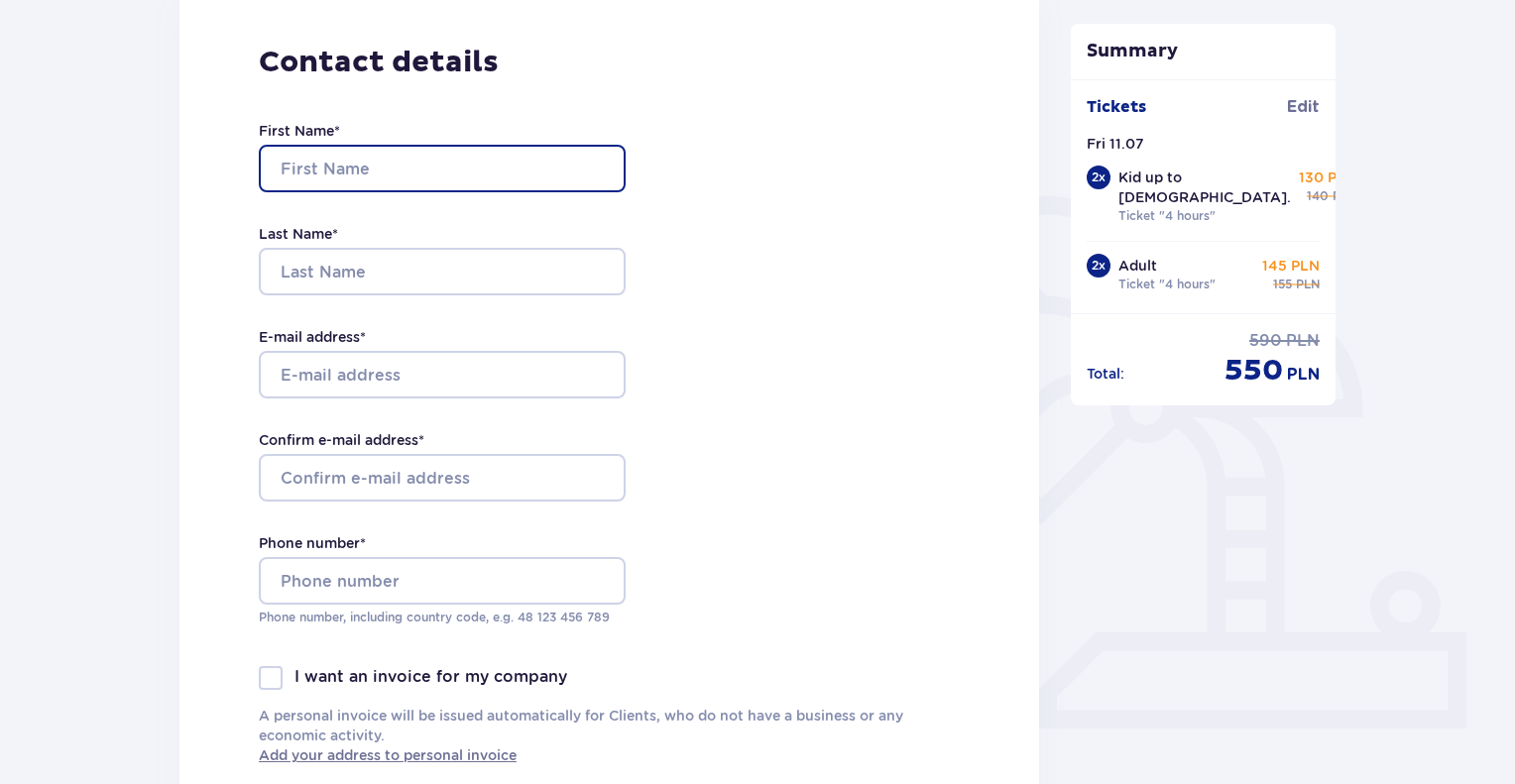 type on "Dmitrij" 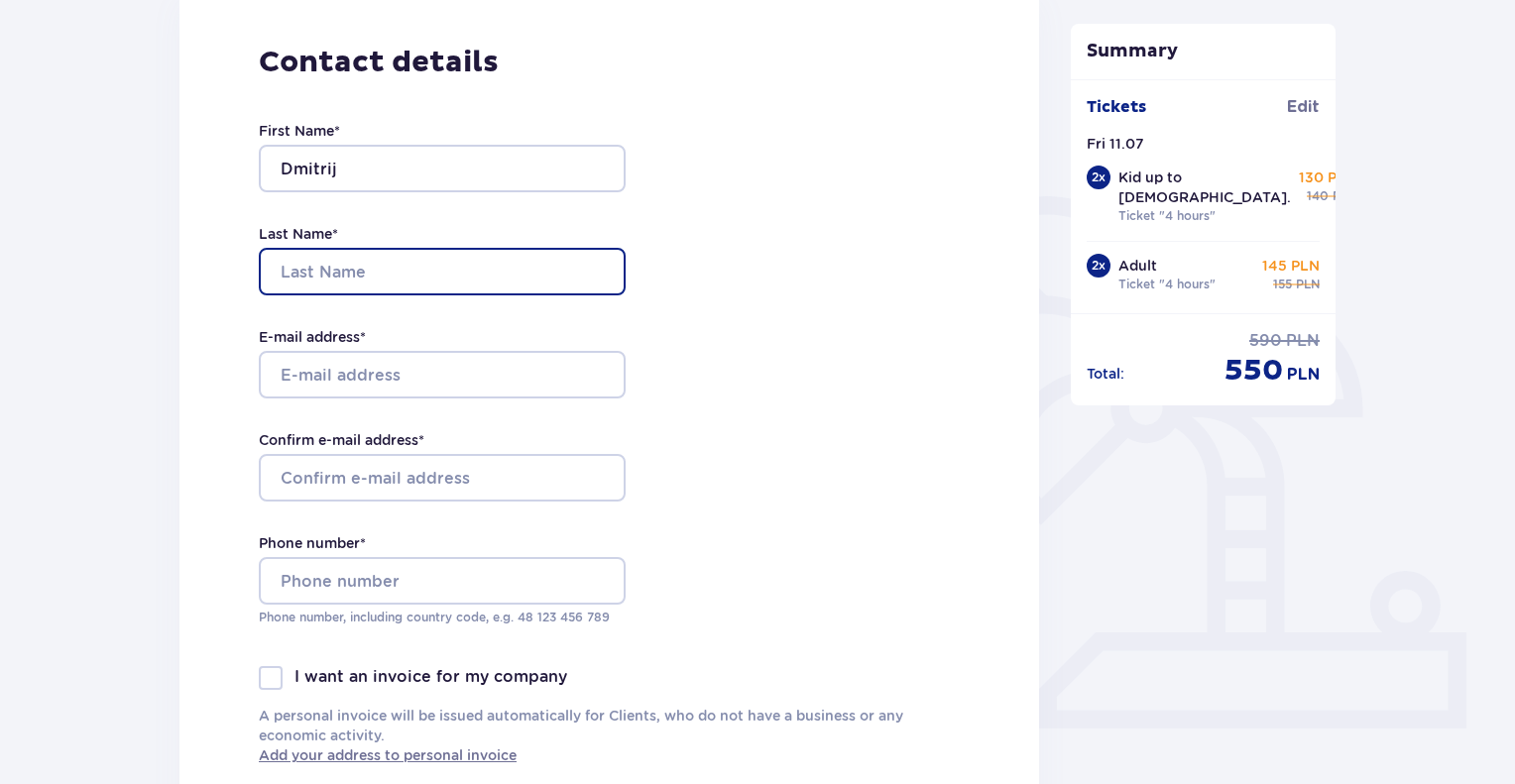 type on "Mironov" 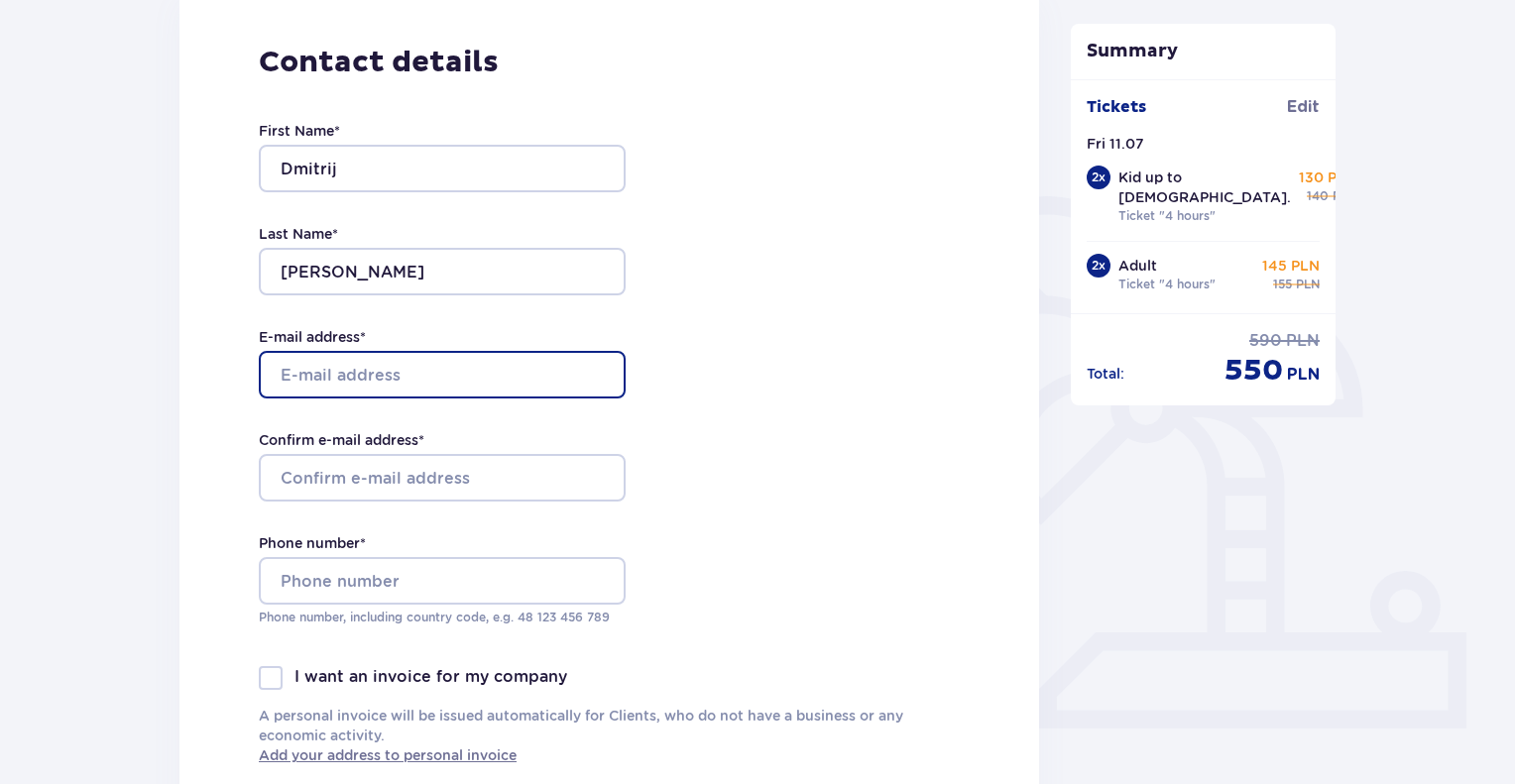 type on "dmitrij@mironov.lt" 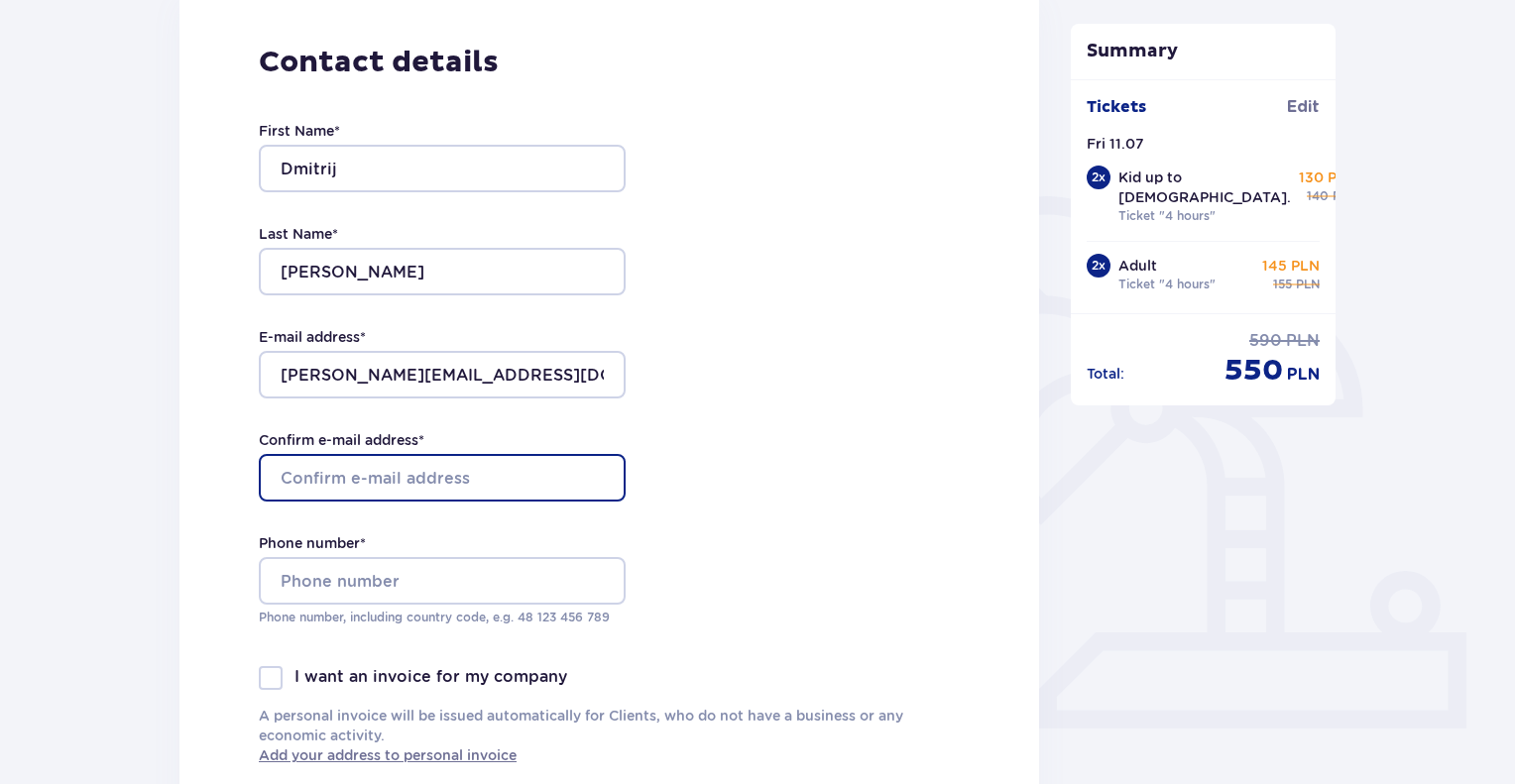 type on "dmitrij@mironov.lt" 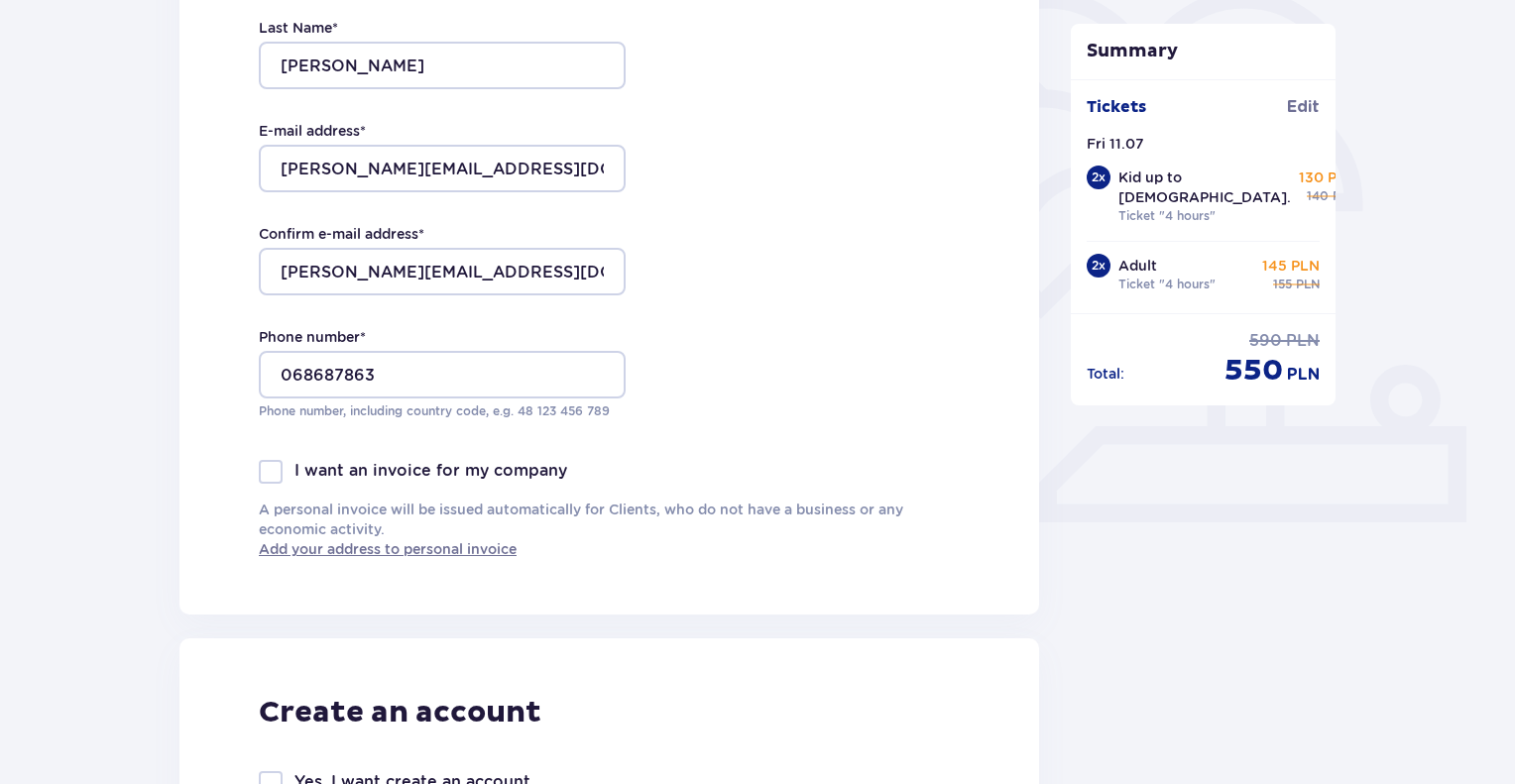 scroll, scrollTop: 519, scrollLeft: 0, axis: vertical 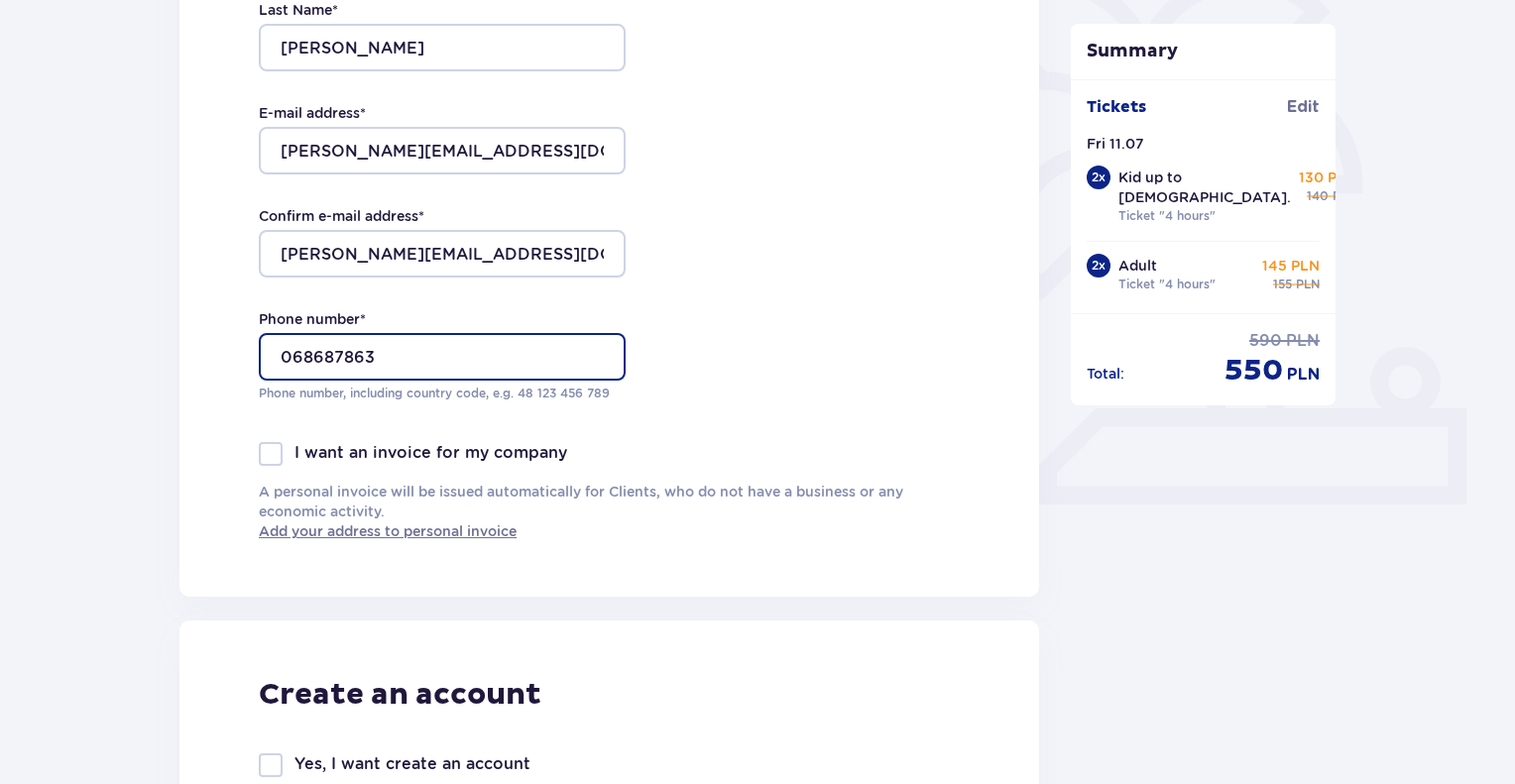 click on "068687863" at bounding box center [442, 357] 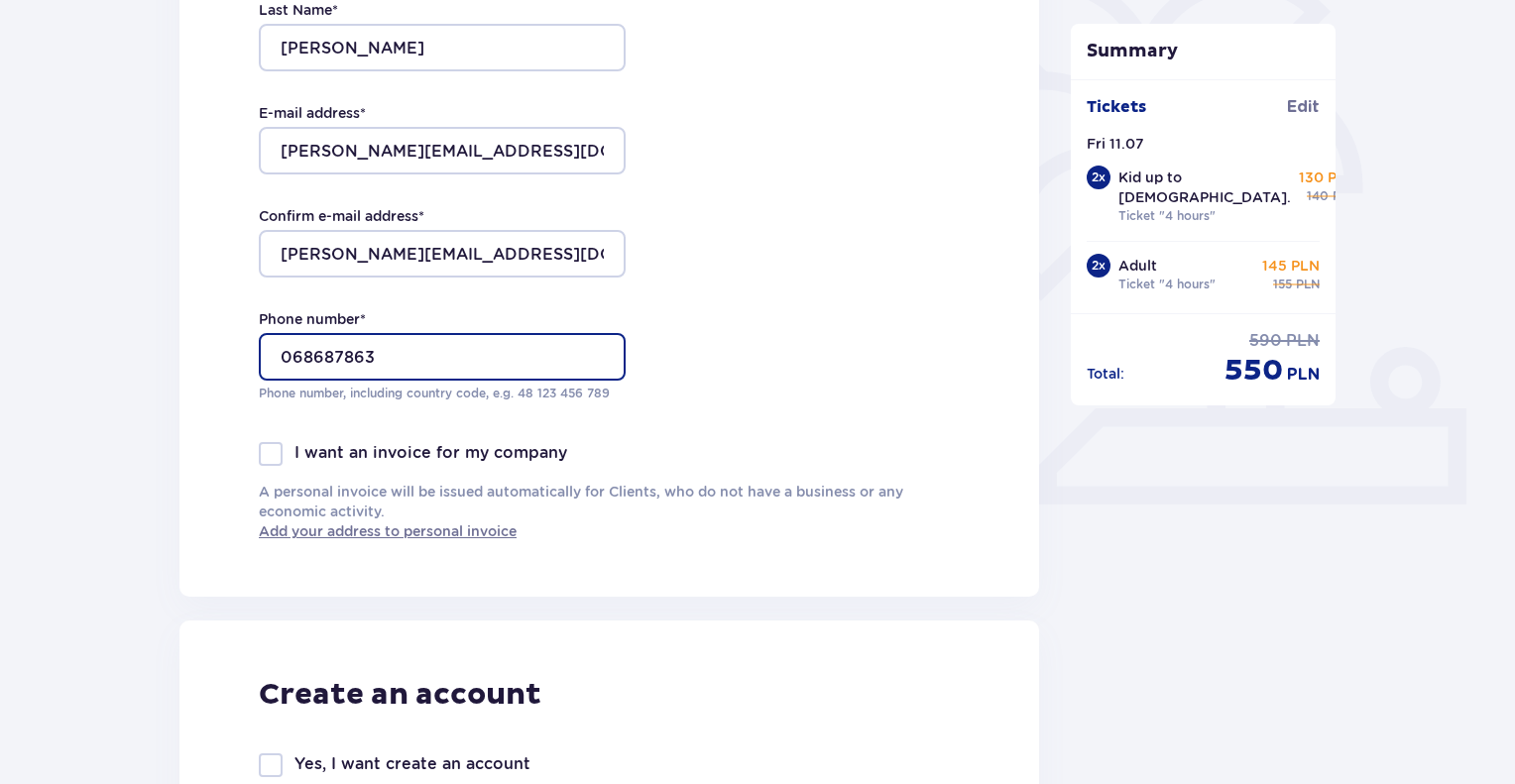 click on "068687863" at bounding box center [442, 357] 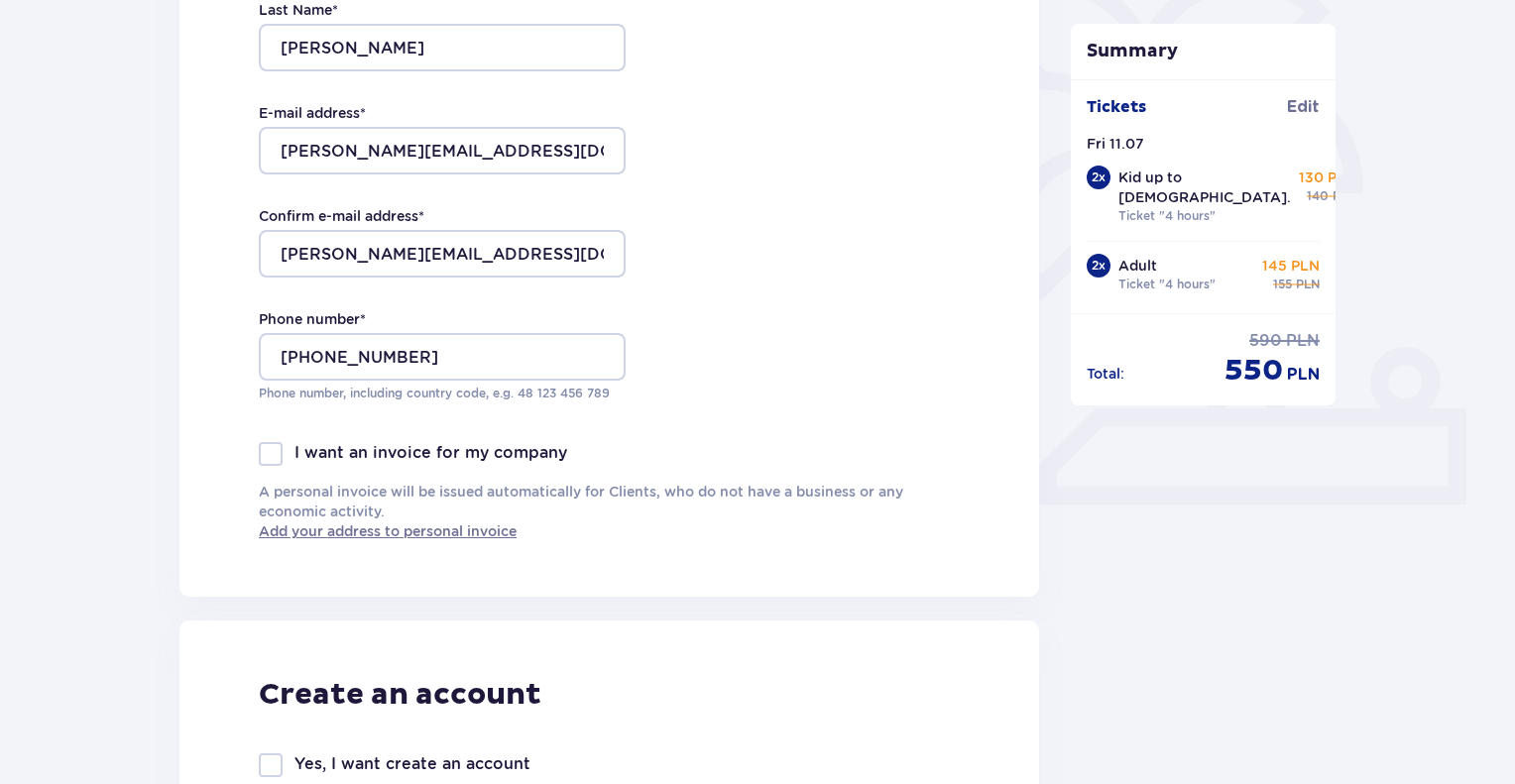 click on "Contact details First Name * Dmitrij Last Name * Mironov E-mail address * dmitrij@mironov.lt Confirm e-mail address * dmitrij@mironov.lt Phone number * +37068687863 Phone number, including country code, e.g. 48 ​123 ​456 ​789 I want an invoice for my company A personal invoice will be issued automatically for Clients, who do not have a business or any economic activity. Add your address to personal invoice" at bounding box center [609, 180] 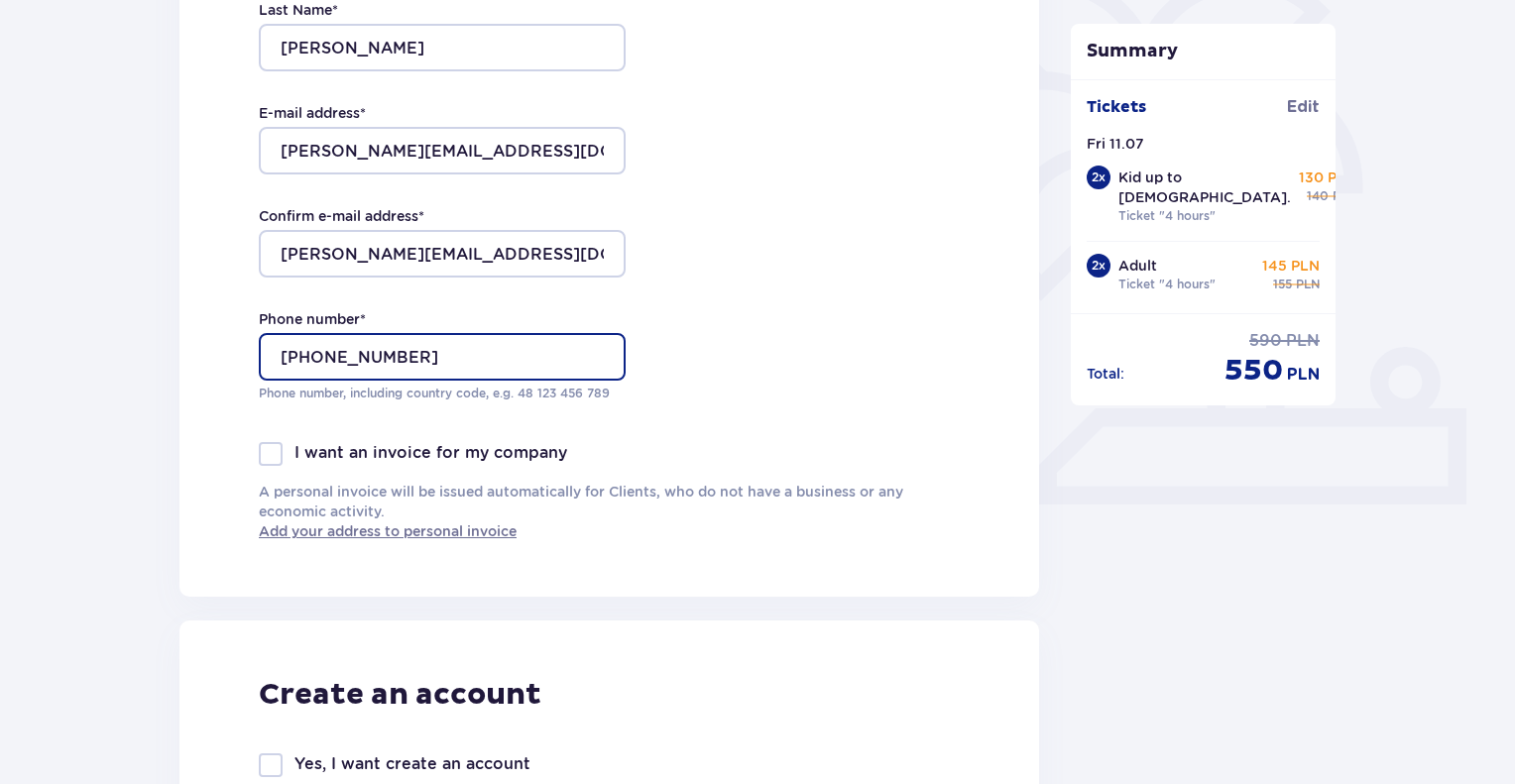 click on "+37068687863" at bounding box center [442, 357] 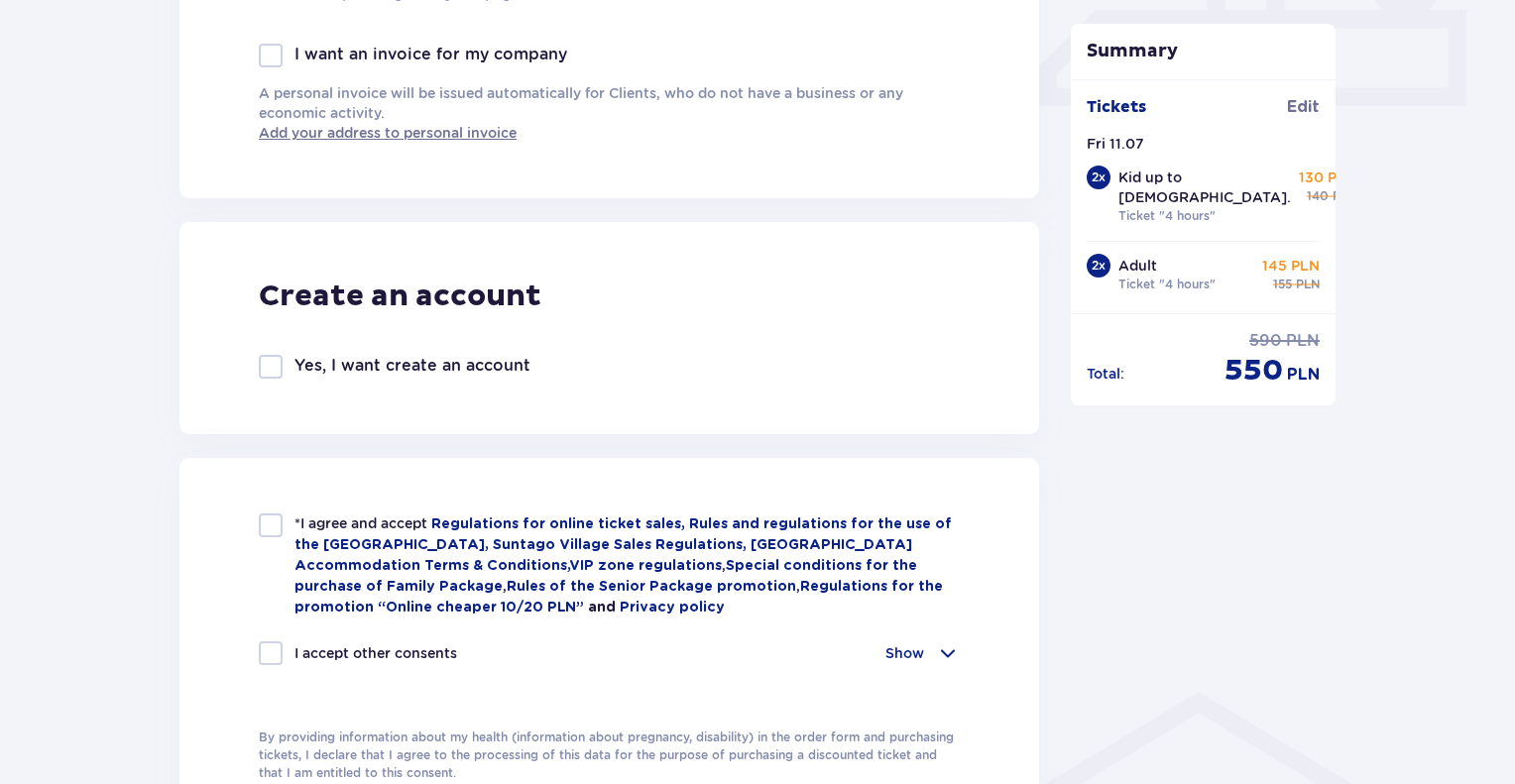 scroll, scrollTop: 944, scrollLeft: 0, axis: vertical 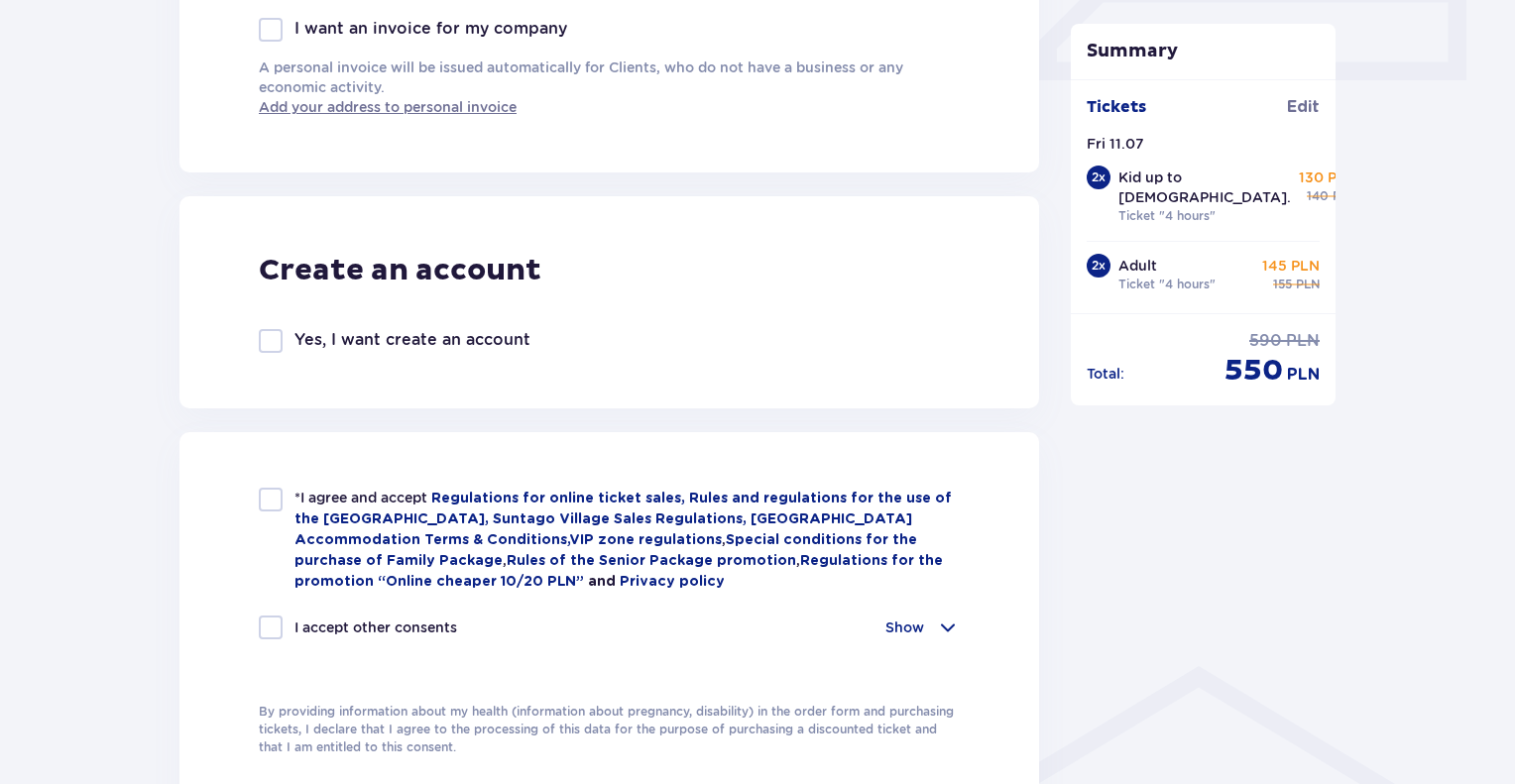 type on "37068687863" 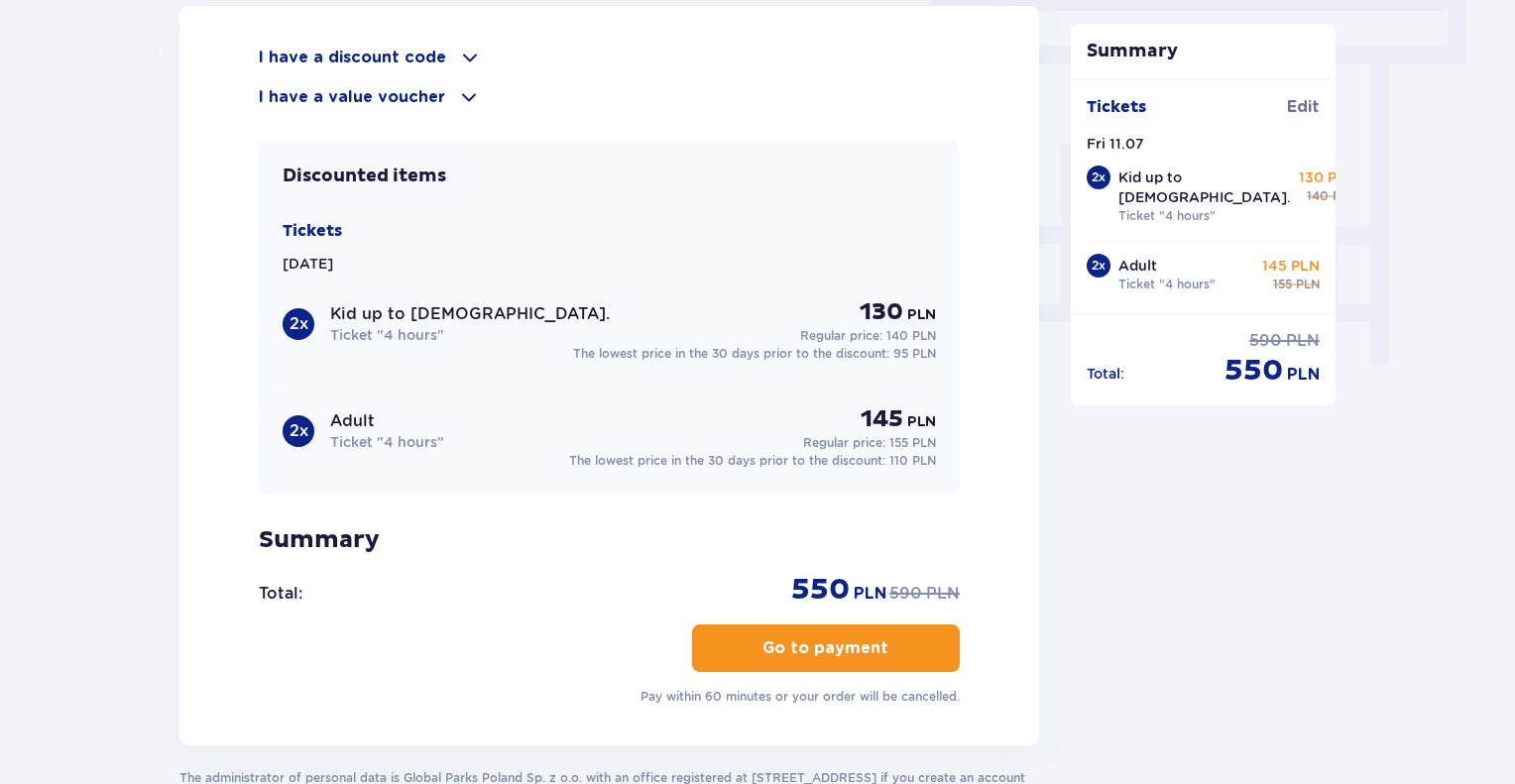 scroll, scrollTop: 1773, scrollLeft: 0, axis: vertical 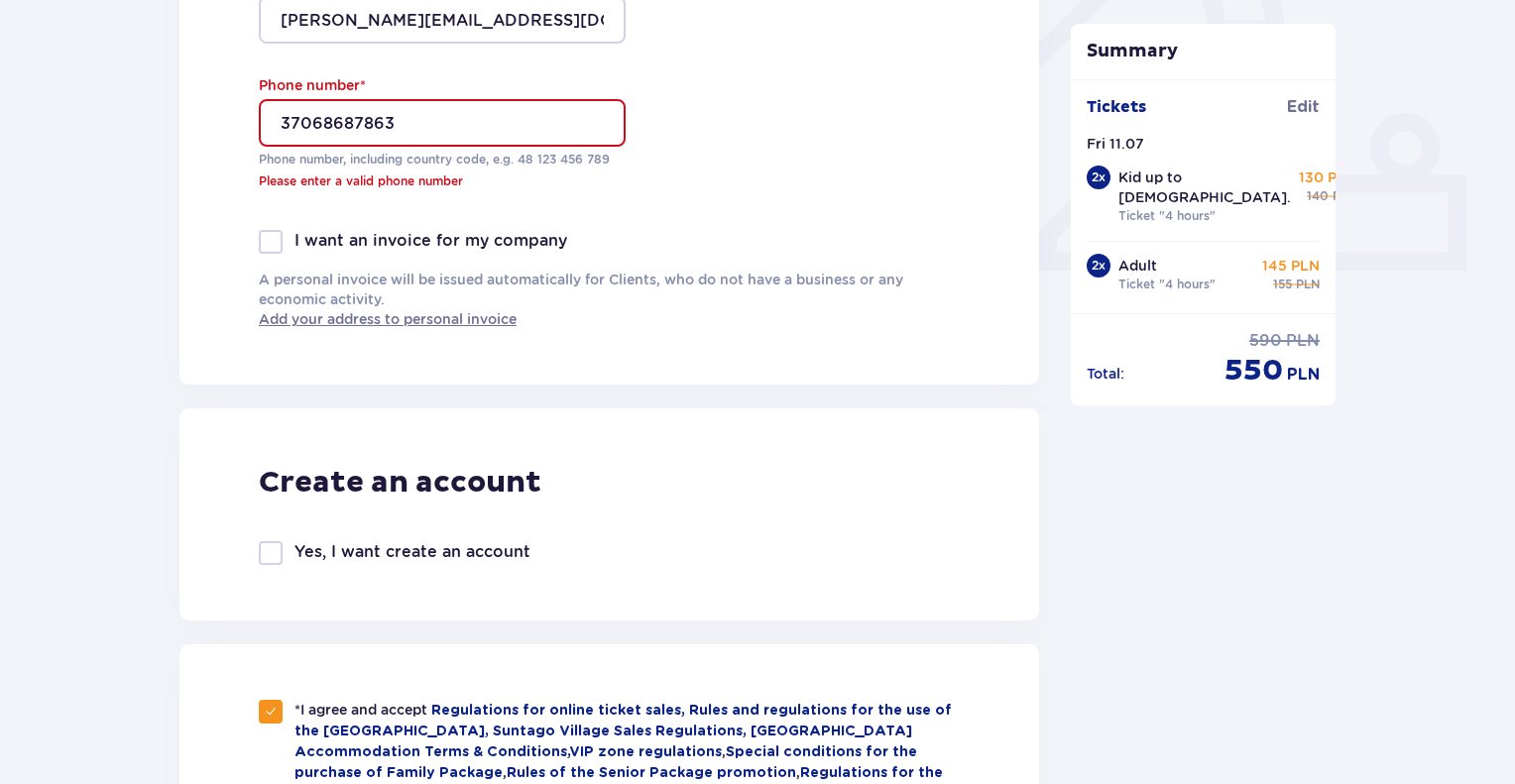 click on "37068687863" at bounding box center (442, 123) 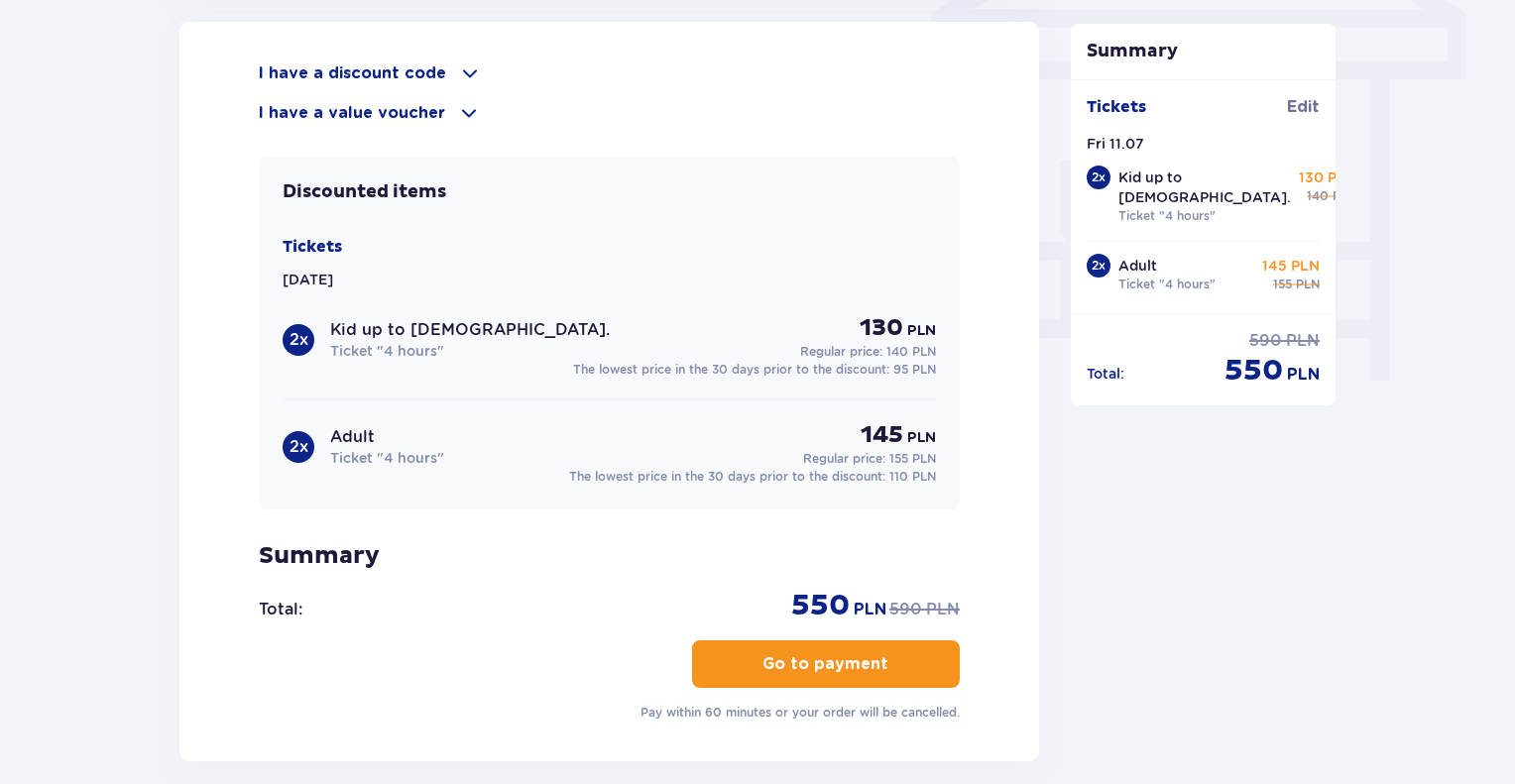 scroll, scrollTop: 1756, scrollLeft: 0, axis: vertical 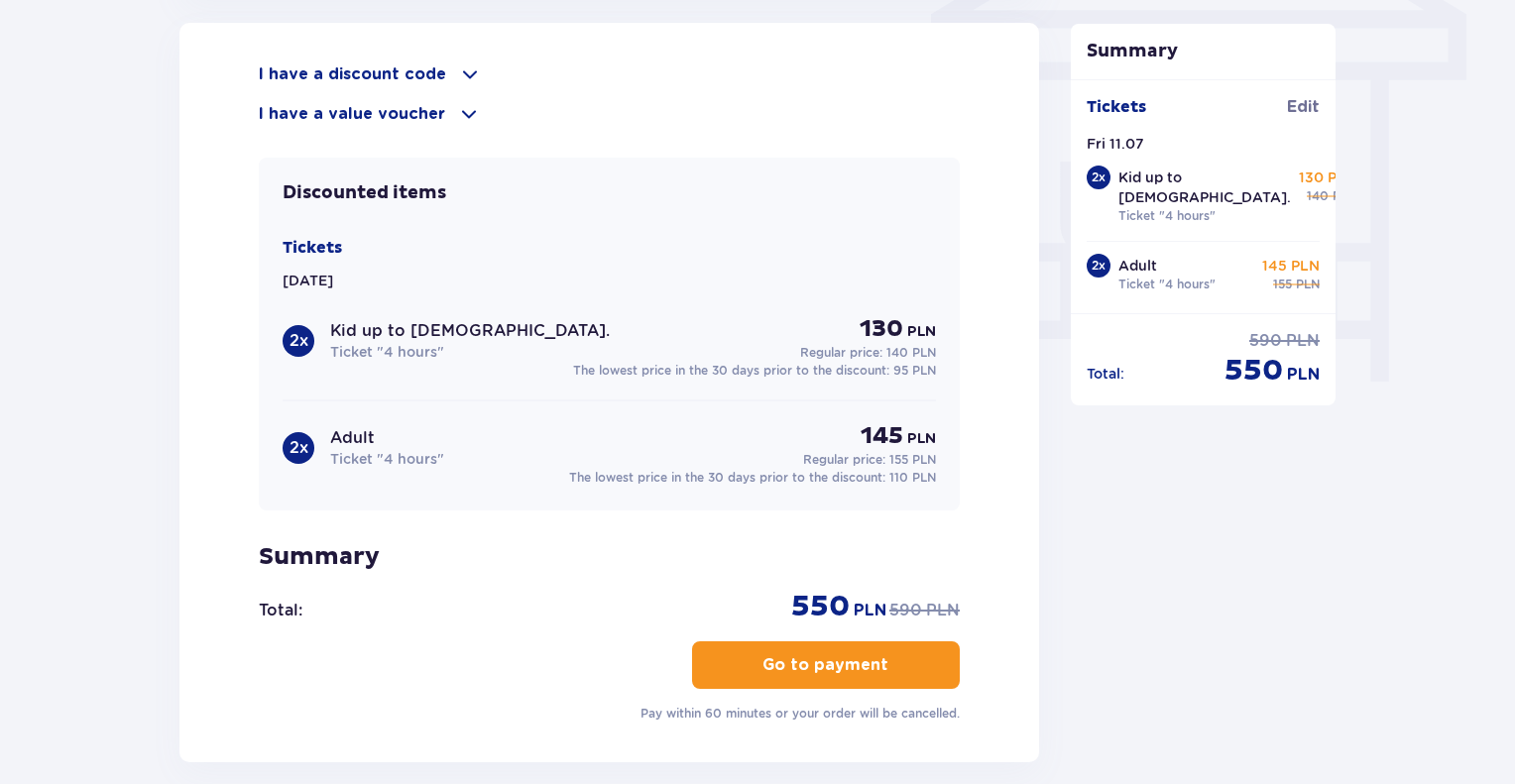 type on "+37068687863" 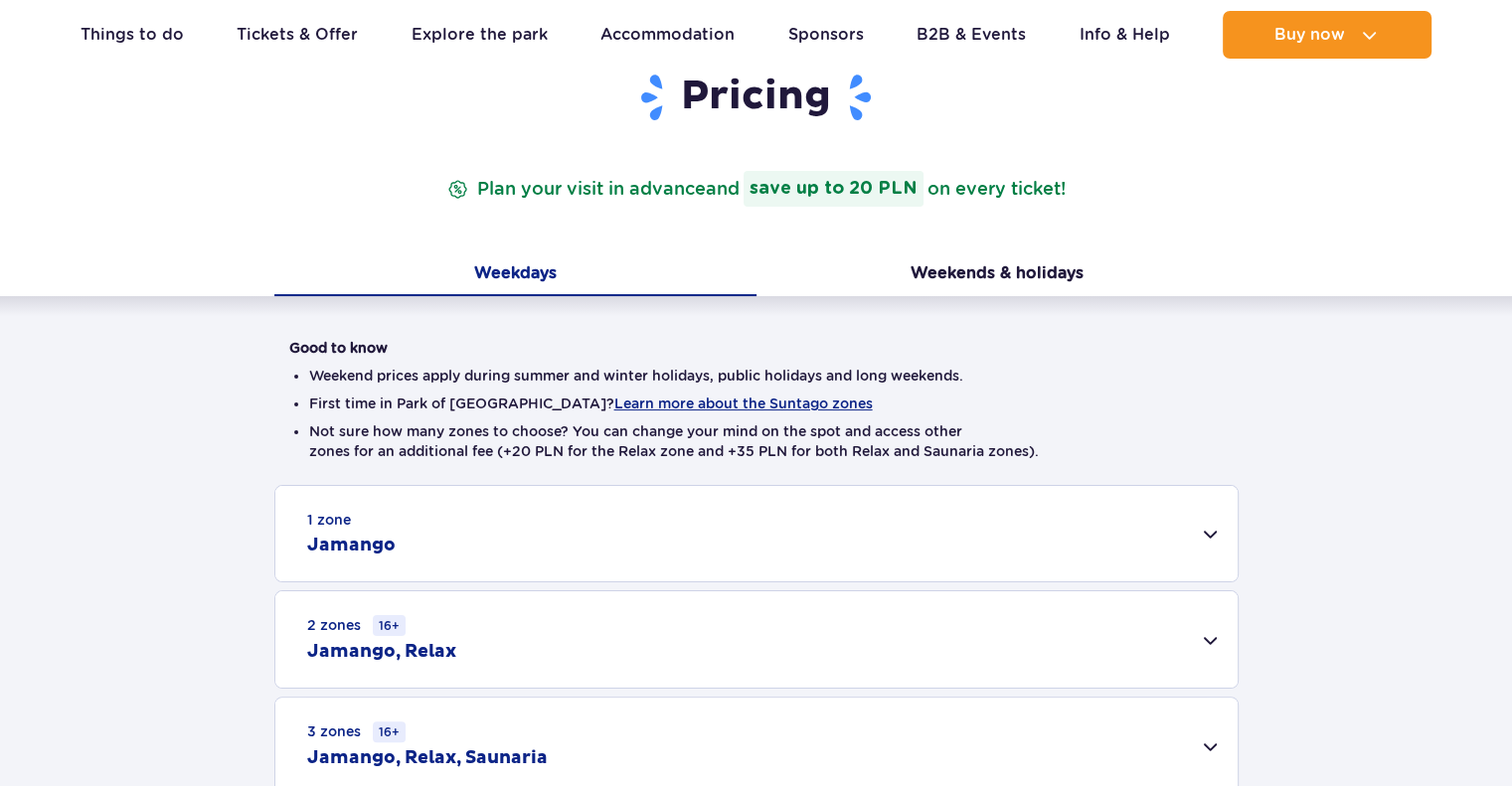 scroll, scrollTop: 250, scrollLeft: 0, axis: vertical 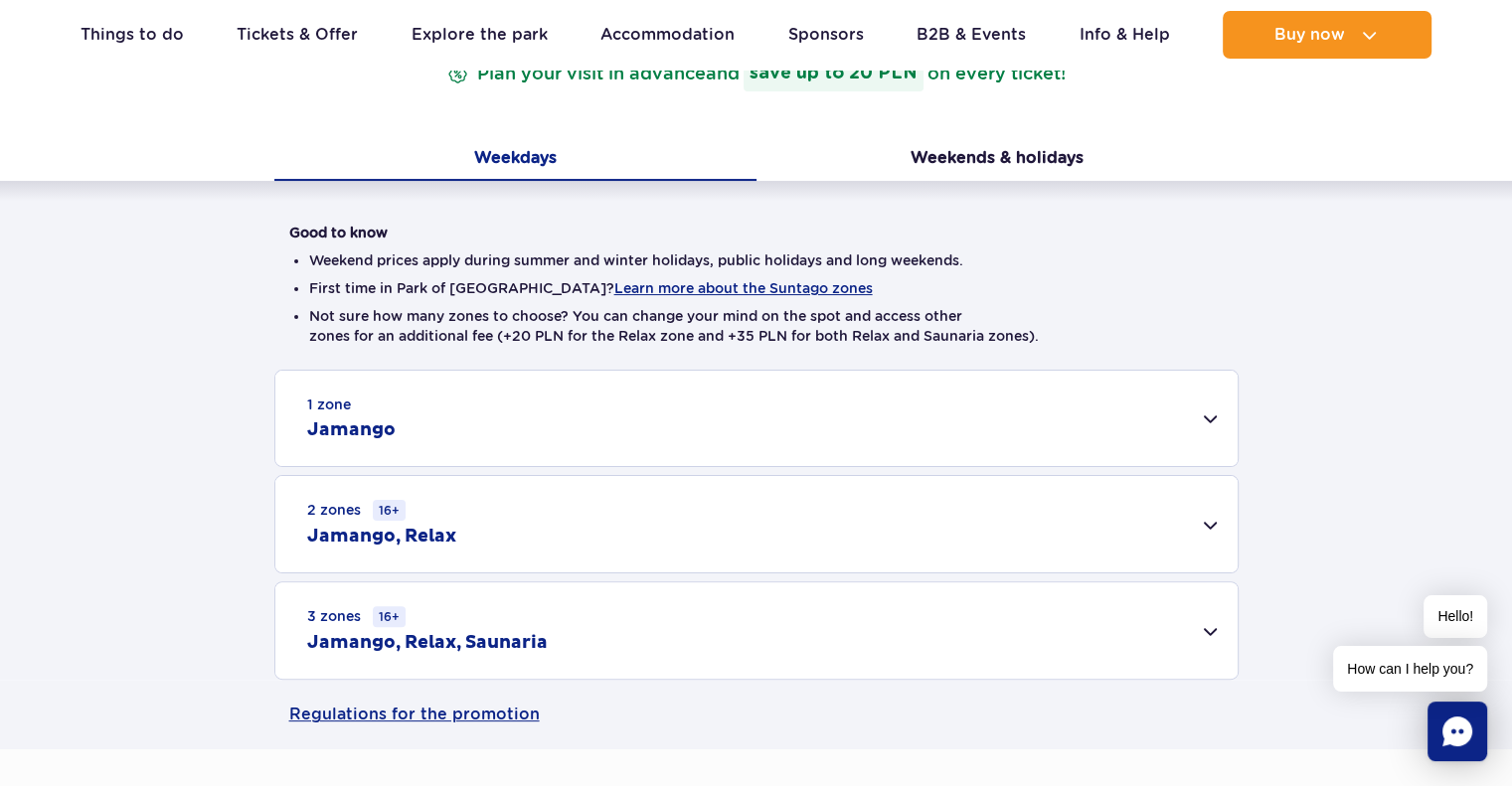 click on "1 zone
Jamango" at bounding box center (756, 418) 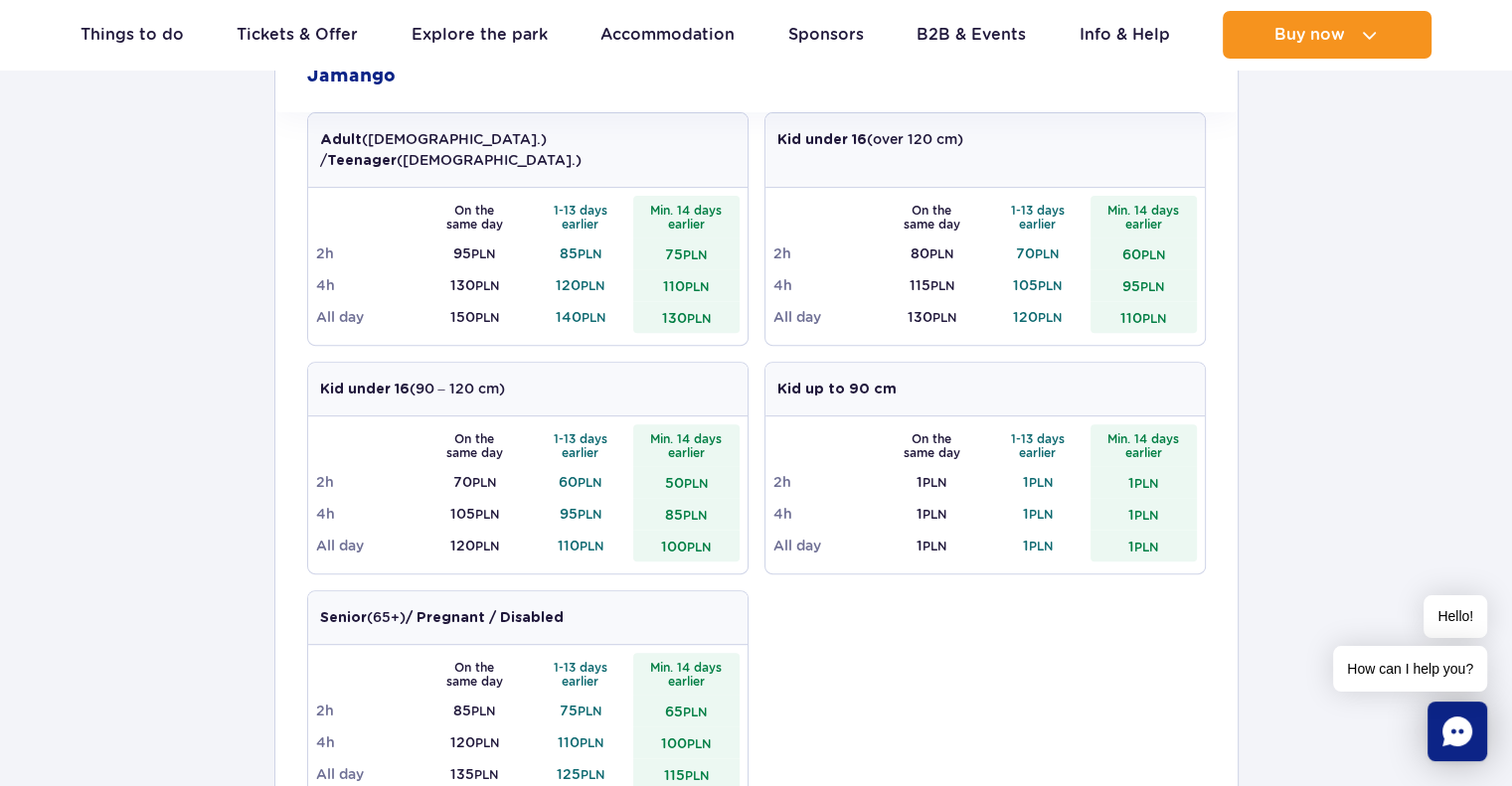 scroll, scrollTop: 731, scrollLeft: 0, axis: vertical 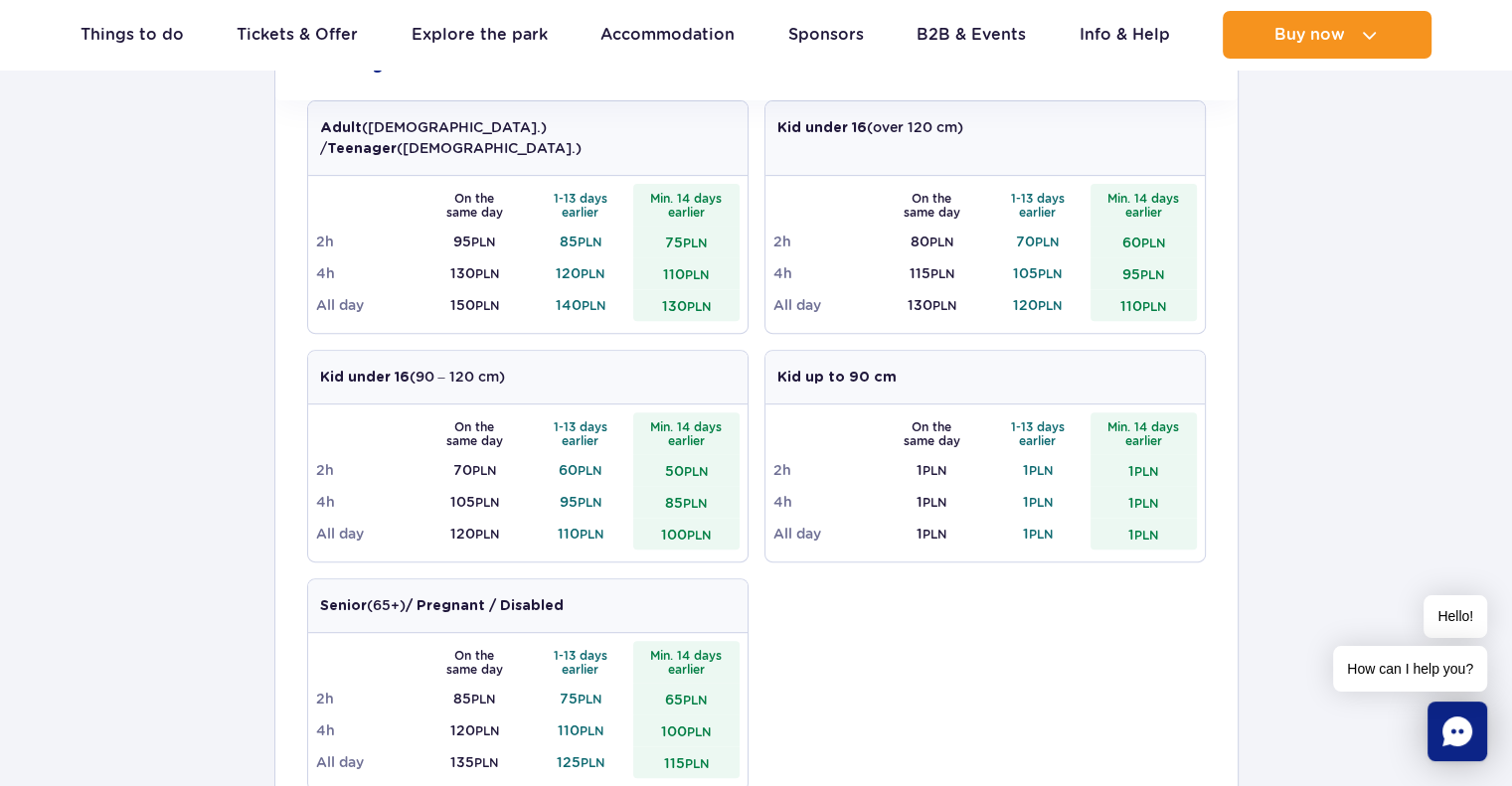 drag, startPoint x: 879, startPoint y: 7, endPoint x: 1342, endPoint y: 316, distance: 556.64172 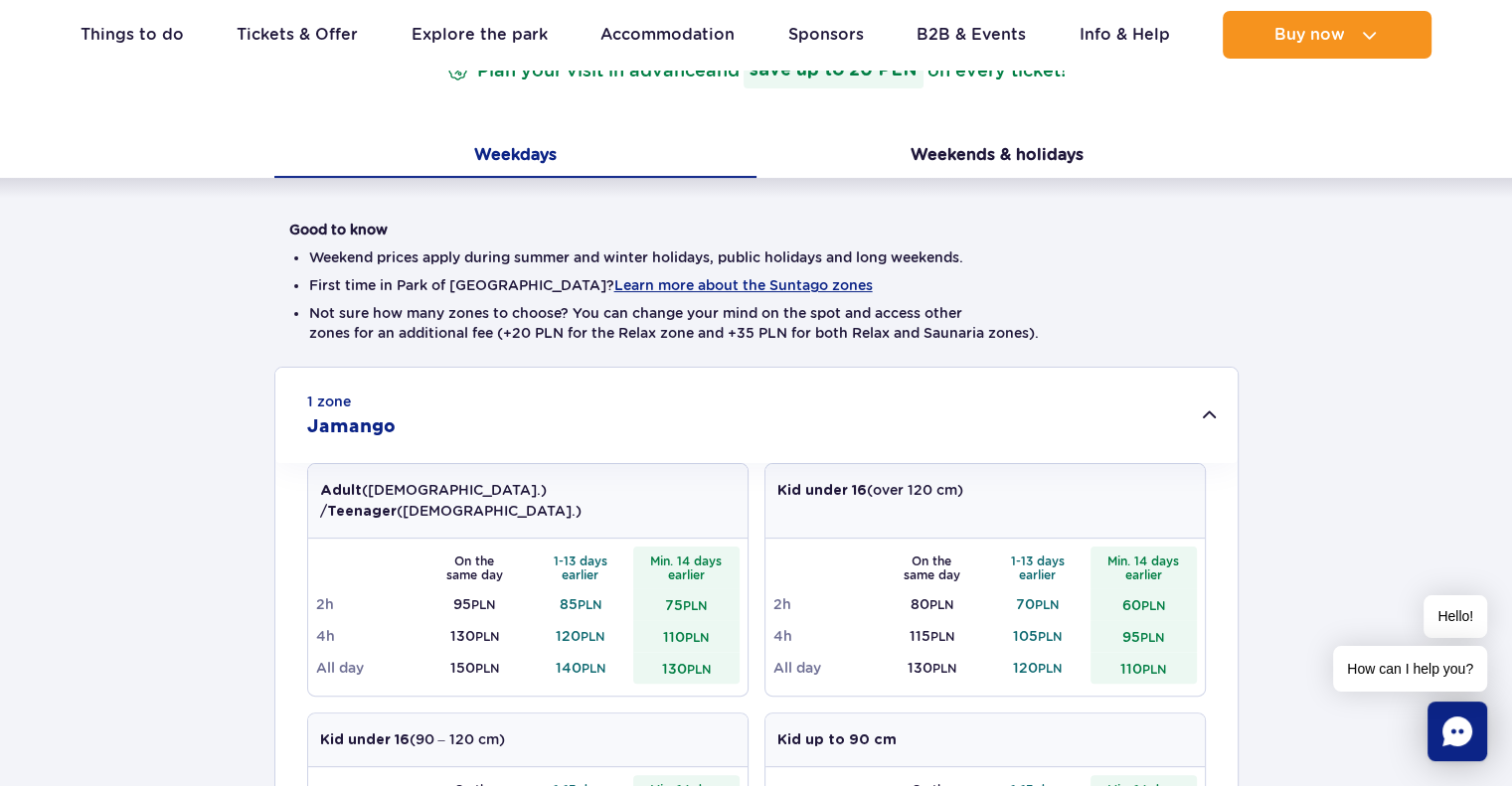 scroll, scrollTop: 366, scrollLeft: 0, axis: vertical 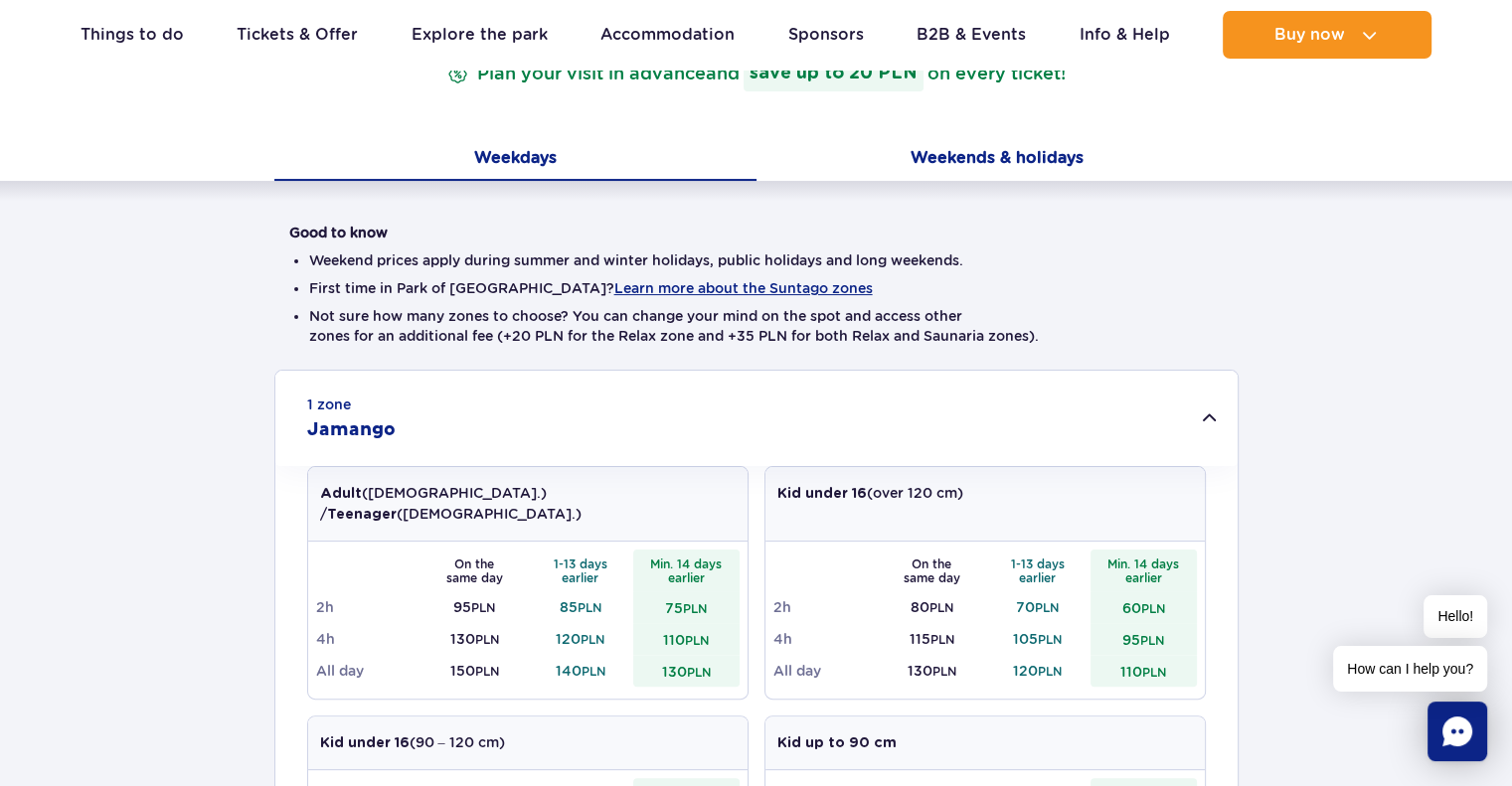 click on "Weekends & holidays" at bounding box center (997, 160) 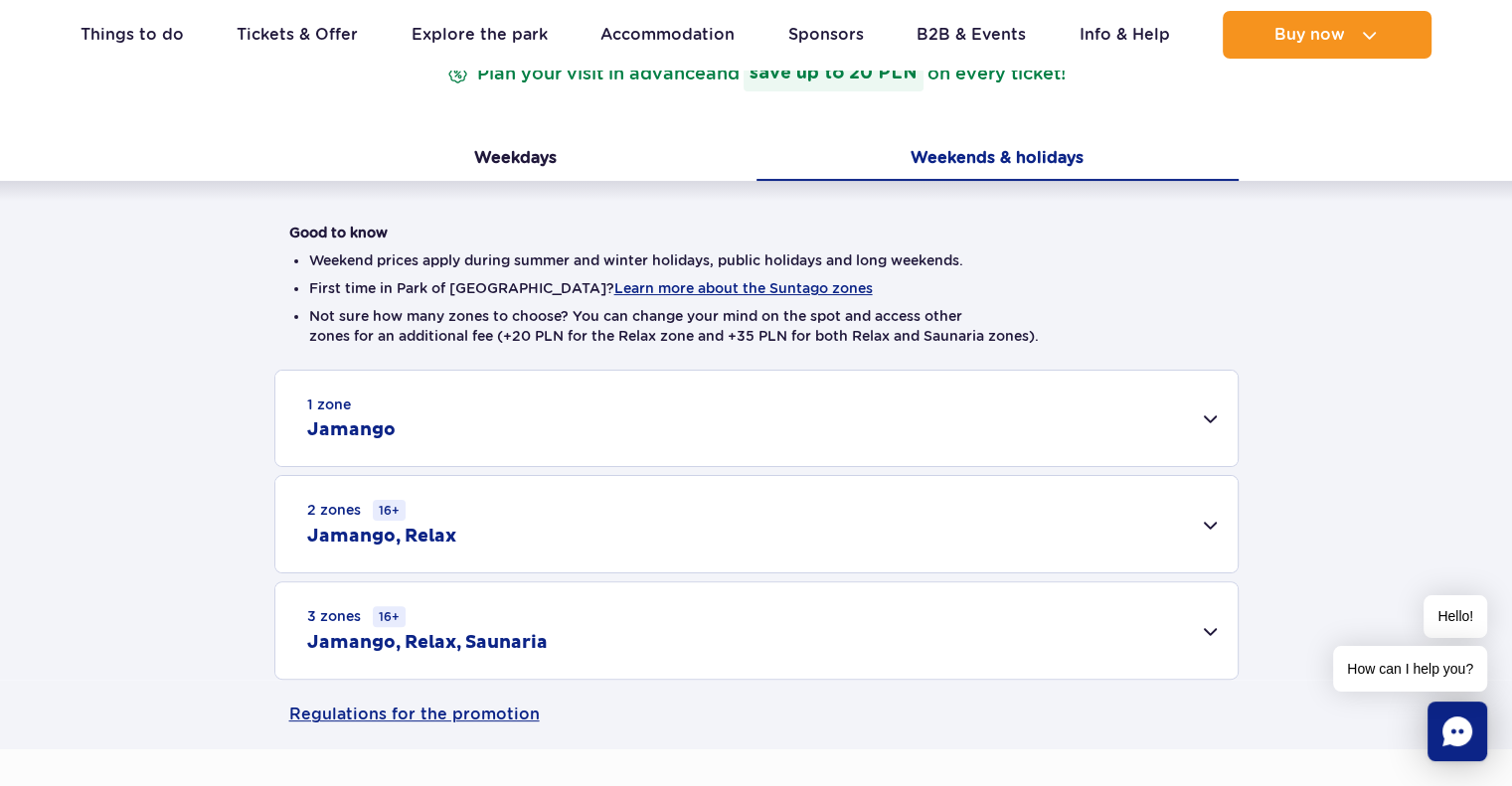 click on "1 zone
Jamango" at bounding box center [756, 418] 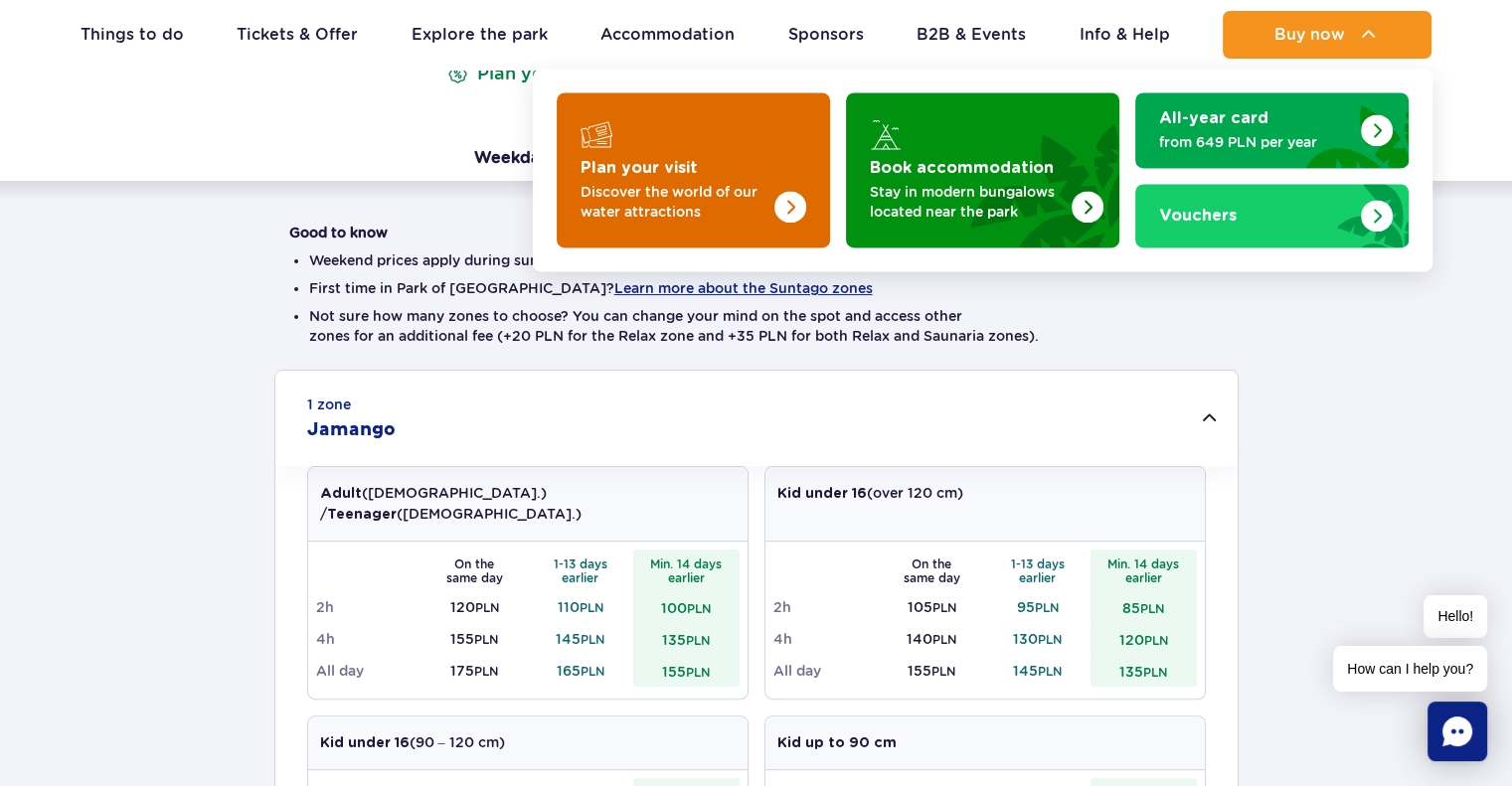 click at bounding box center [693, 170] 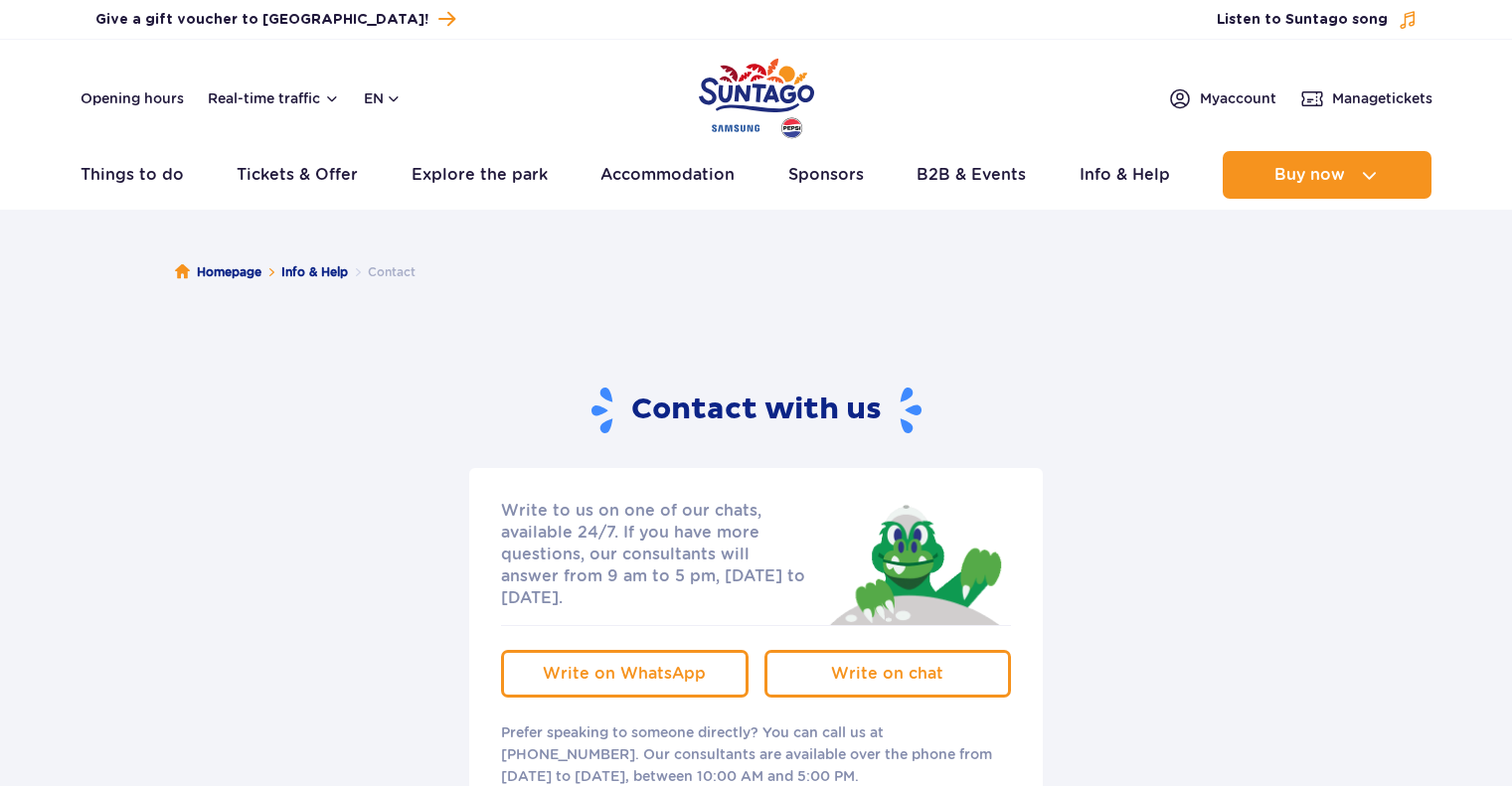 scroll, scrollTop: 0, scrollLeft: 0, axis: both 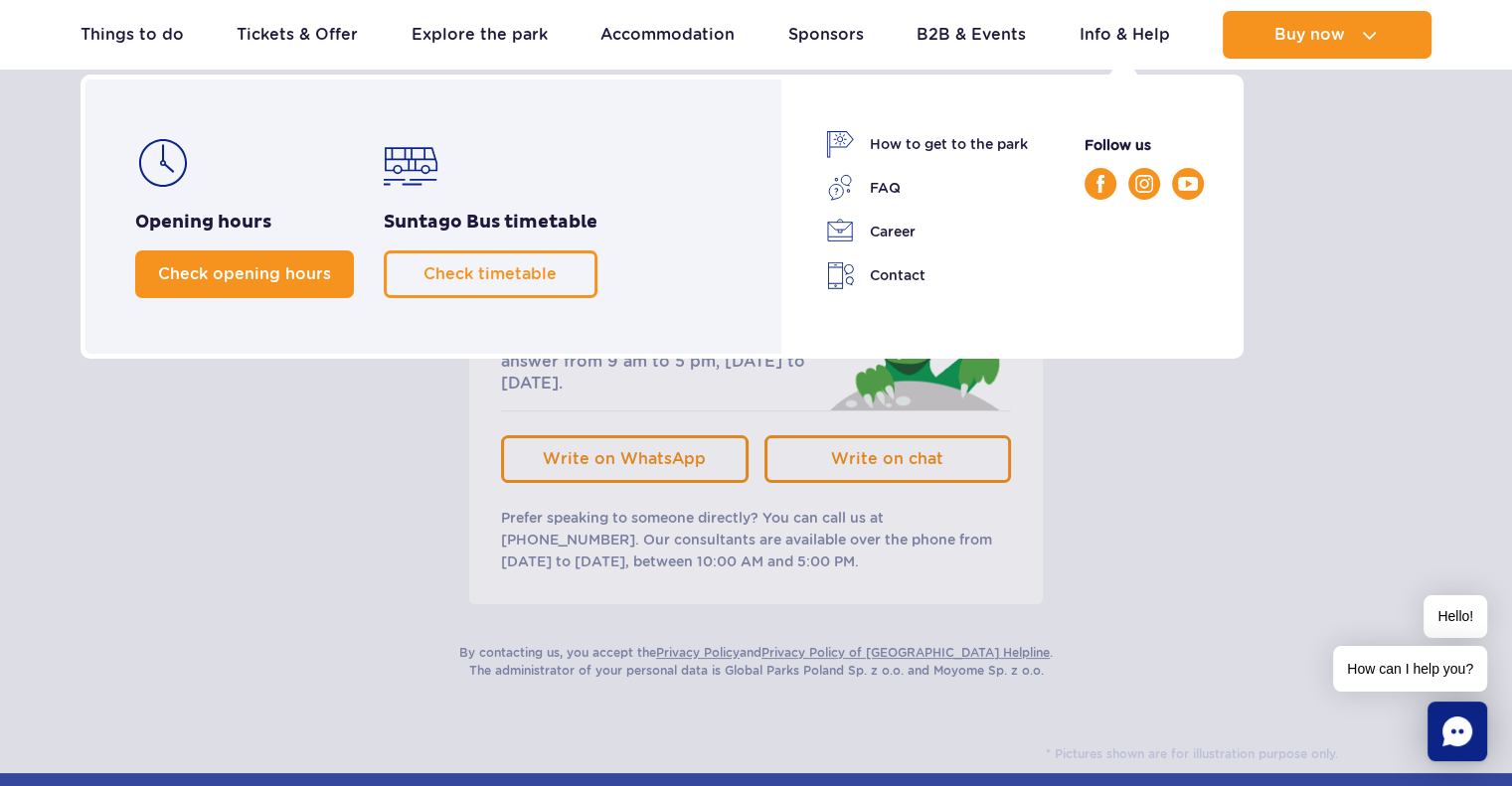 click on "Check opening hours" at bounding box center (245, 273) 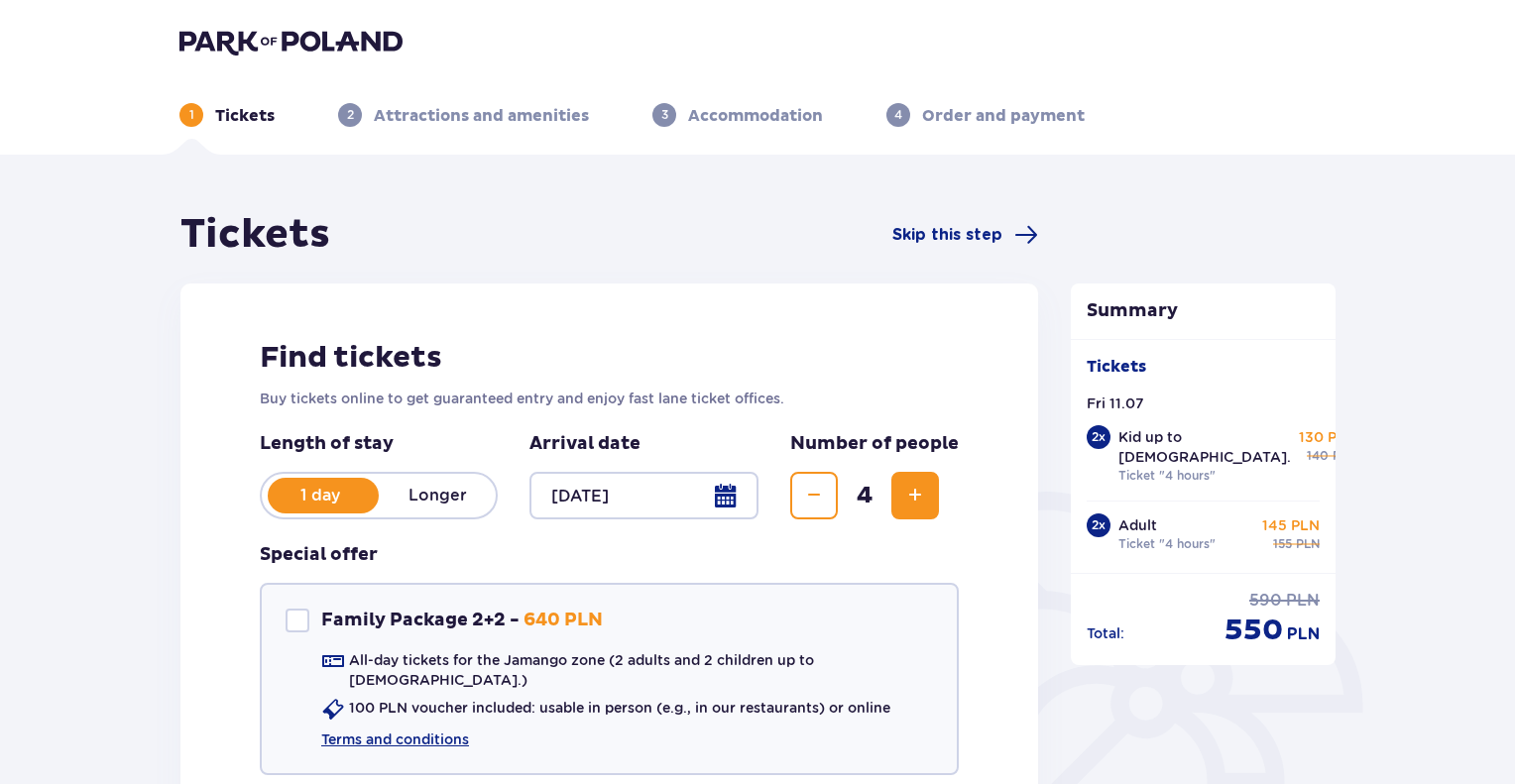 scroll, scrollTop: 0, scrollLeft: 0, axis: both 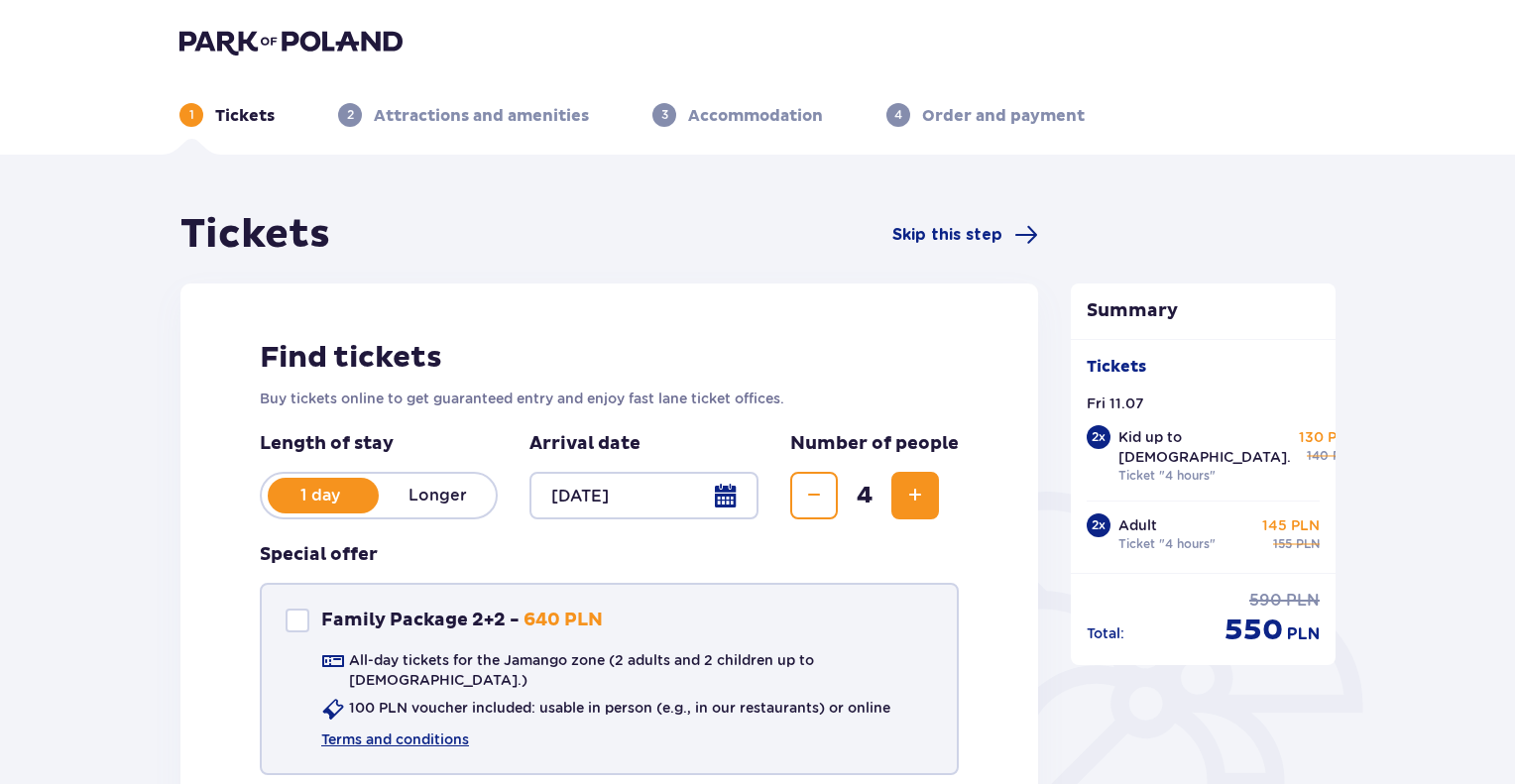 click on "Family Package 2+2    -" at bounding box center (420, 620) 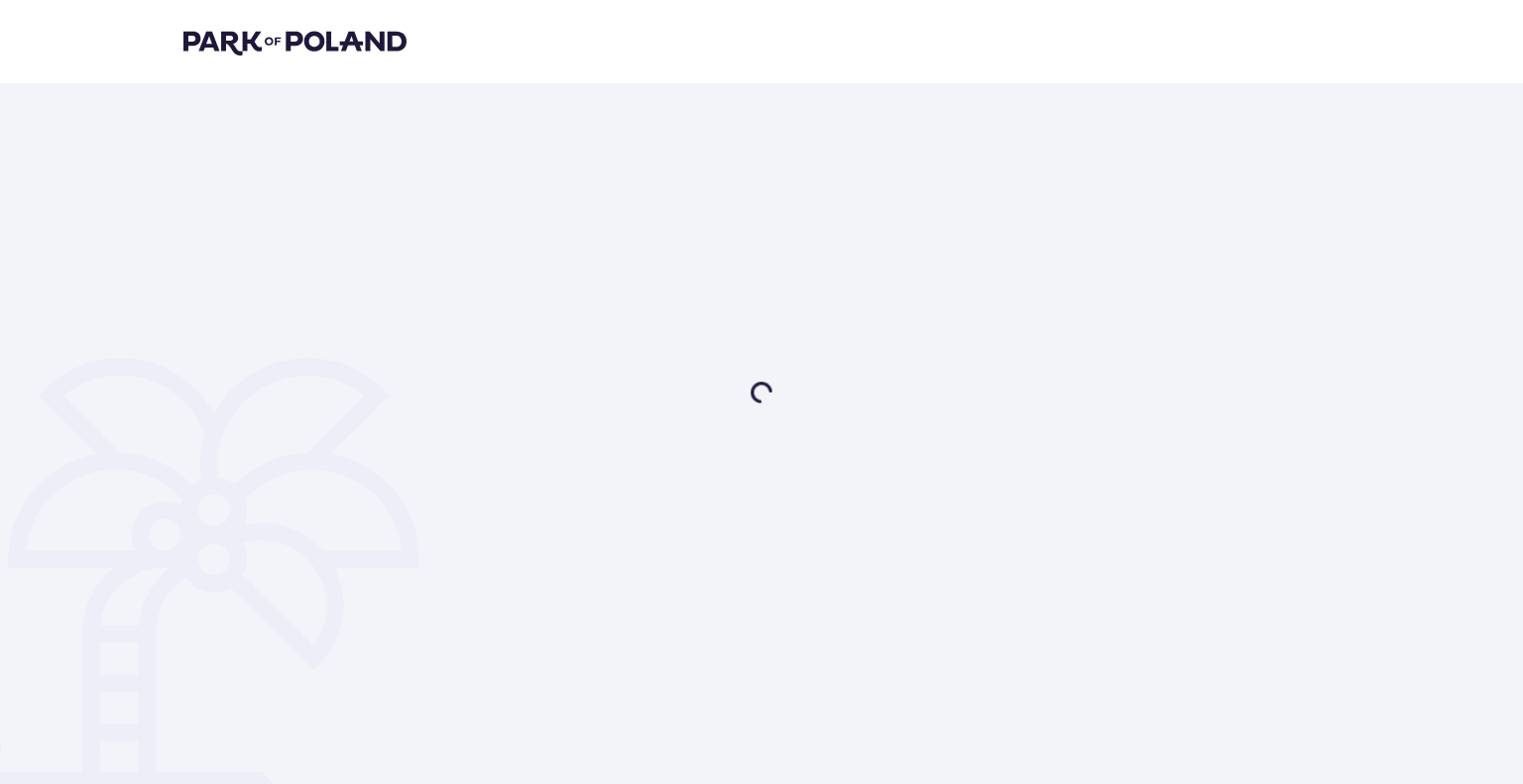 scroll, scrollTop: 0, scrollLeft: 0, axis: both 